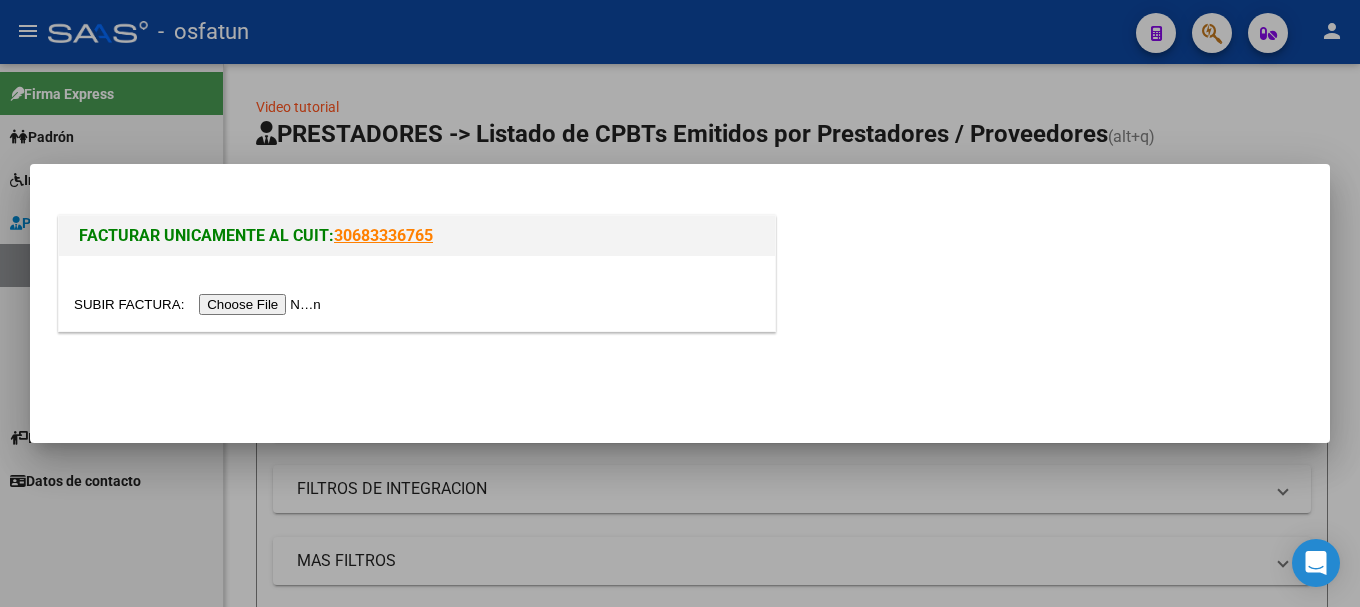 scroll, scrollTop: 0, scrollLeft: 0, axis: both 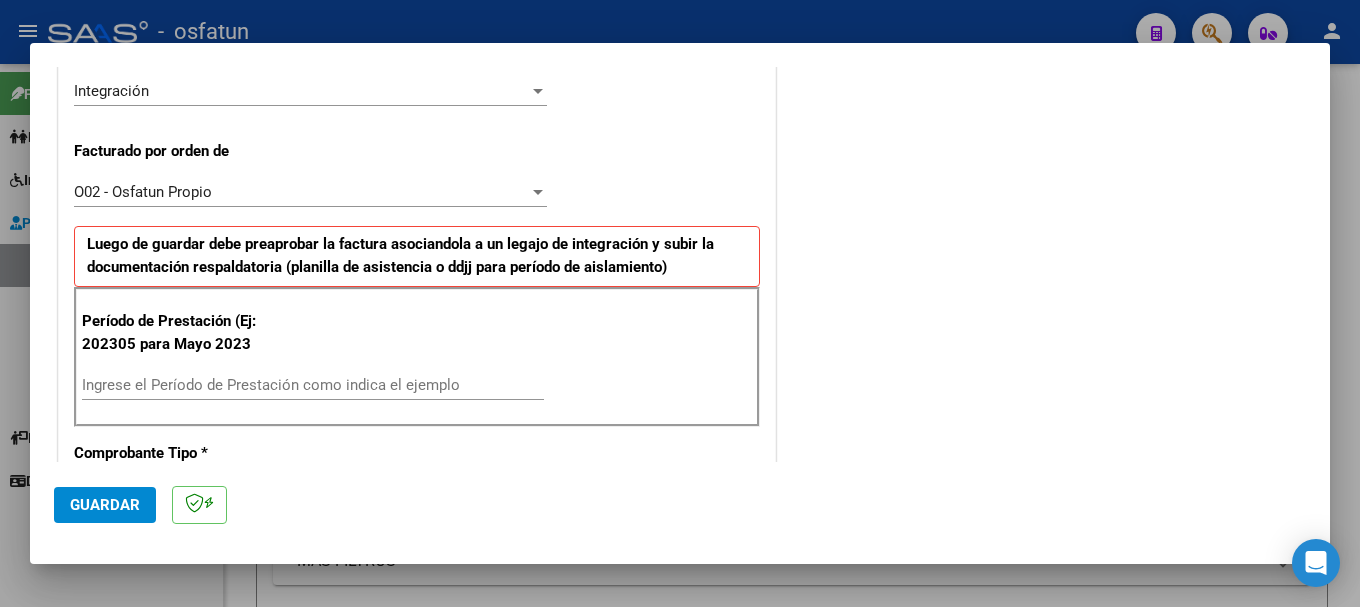 click on "Ingrese el Período de Prestación como indica el ejemplo" at bounding box center (313, 385) 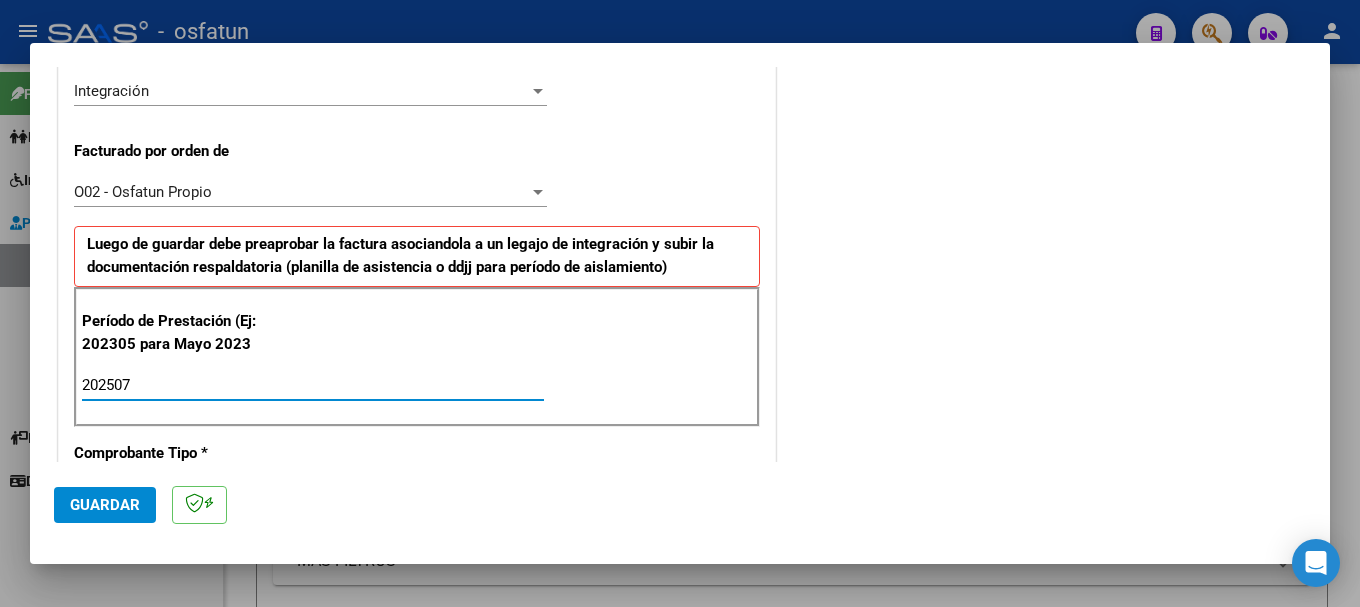 type on "202507" 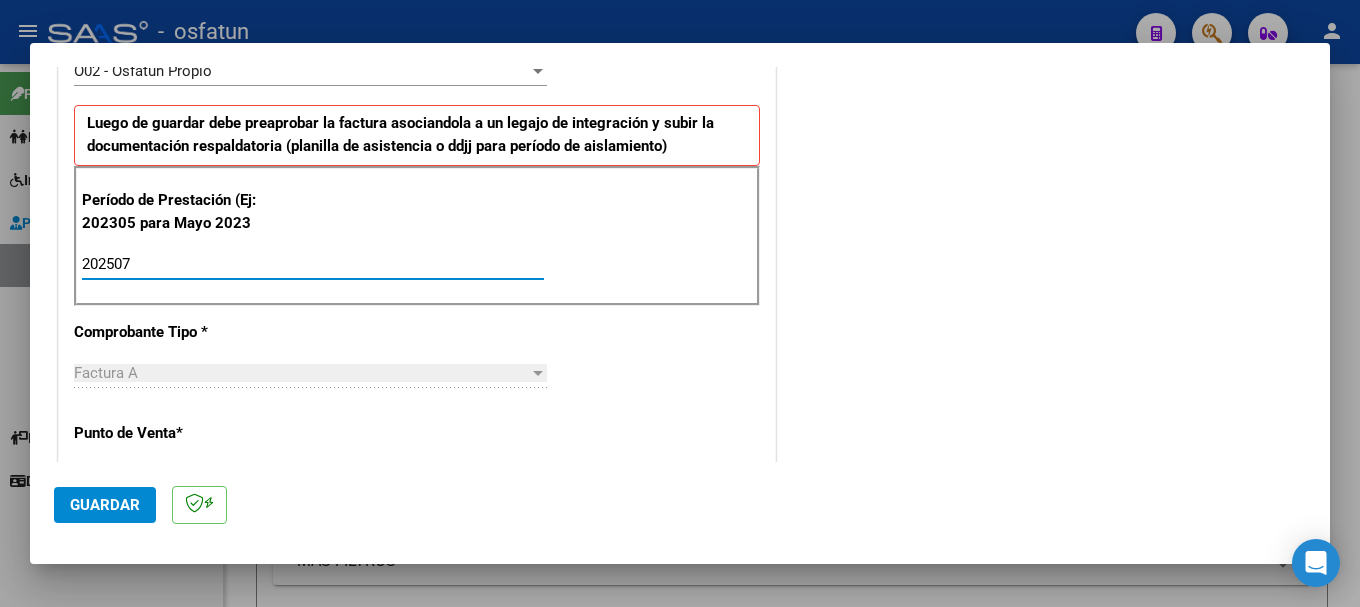 scroll, scrollTop: 700, scrollLeft: 0, axis: vertical 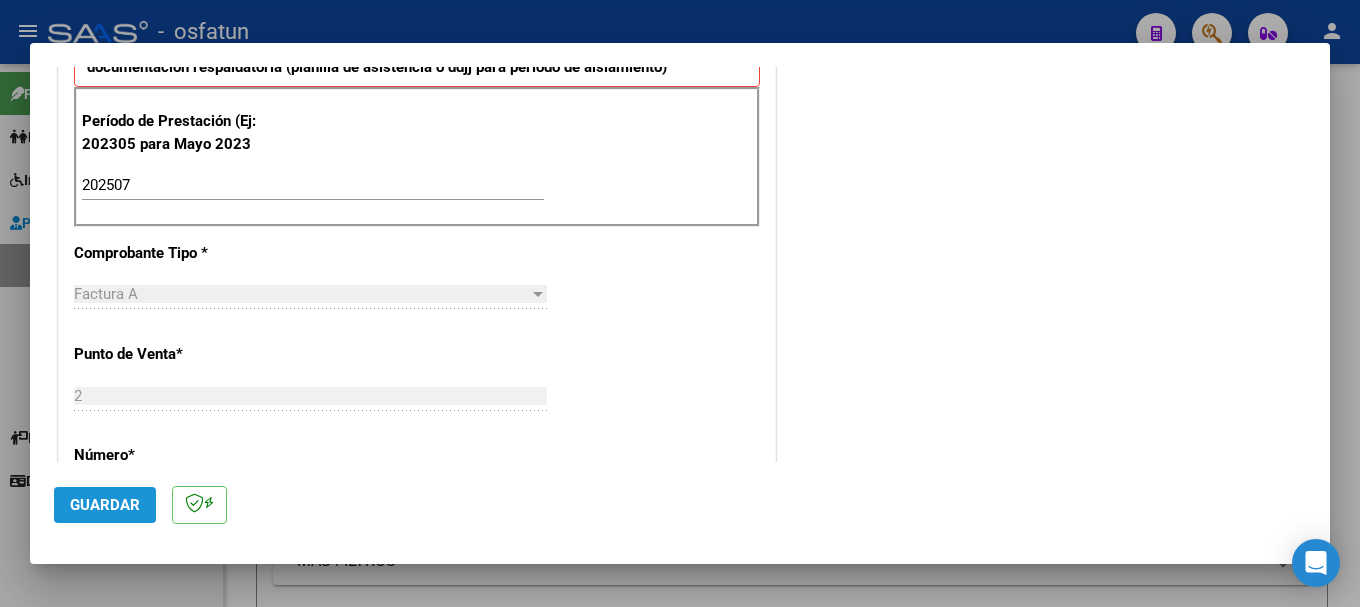 click on "Guardar" 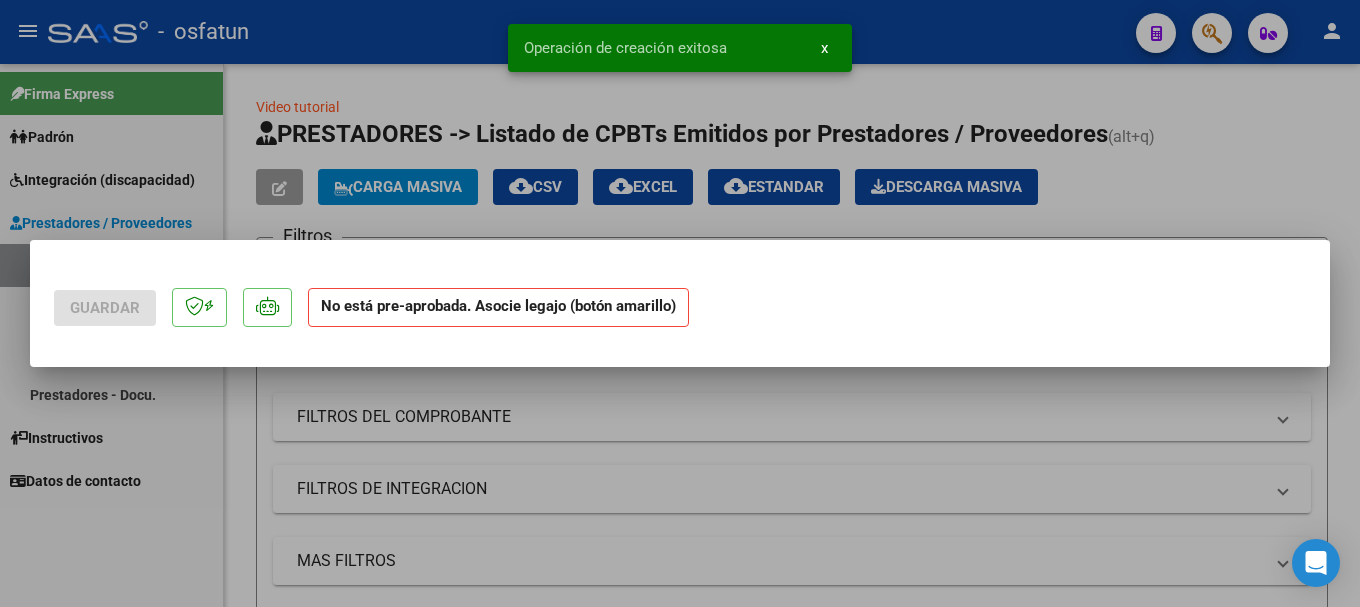scroll, scrollTop: 0, scrollLeft: 0, axis: both 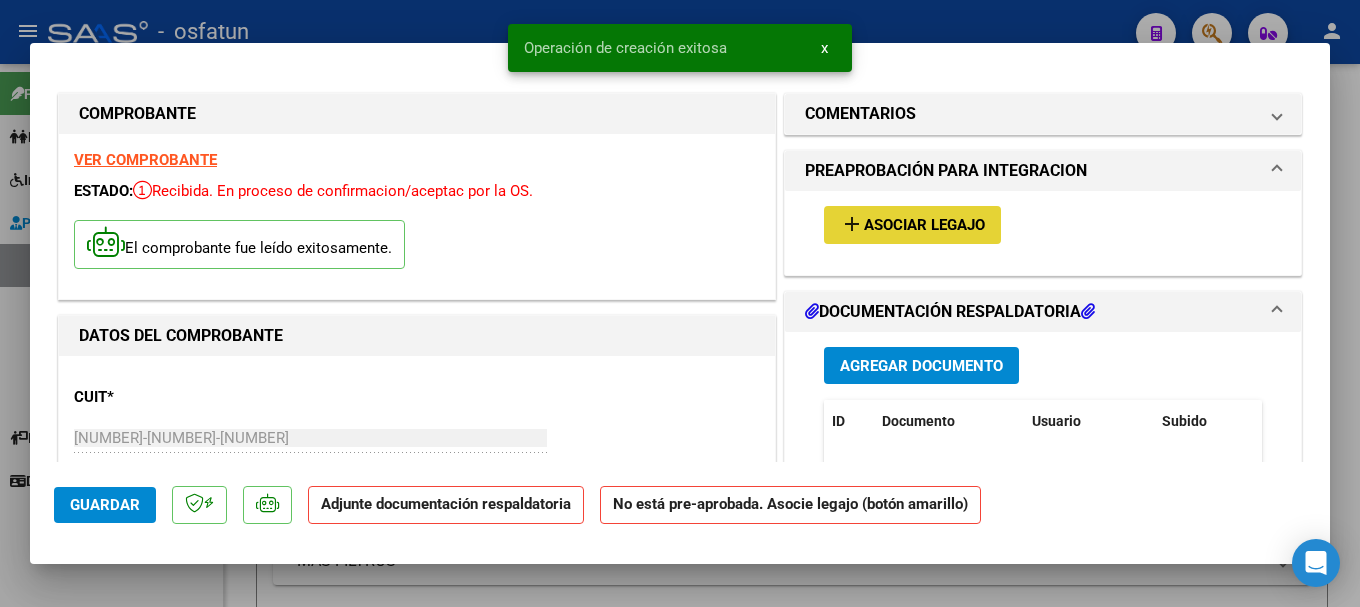 click on "add Asociar Legajo" at bounding box center [912, 224] 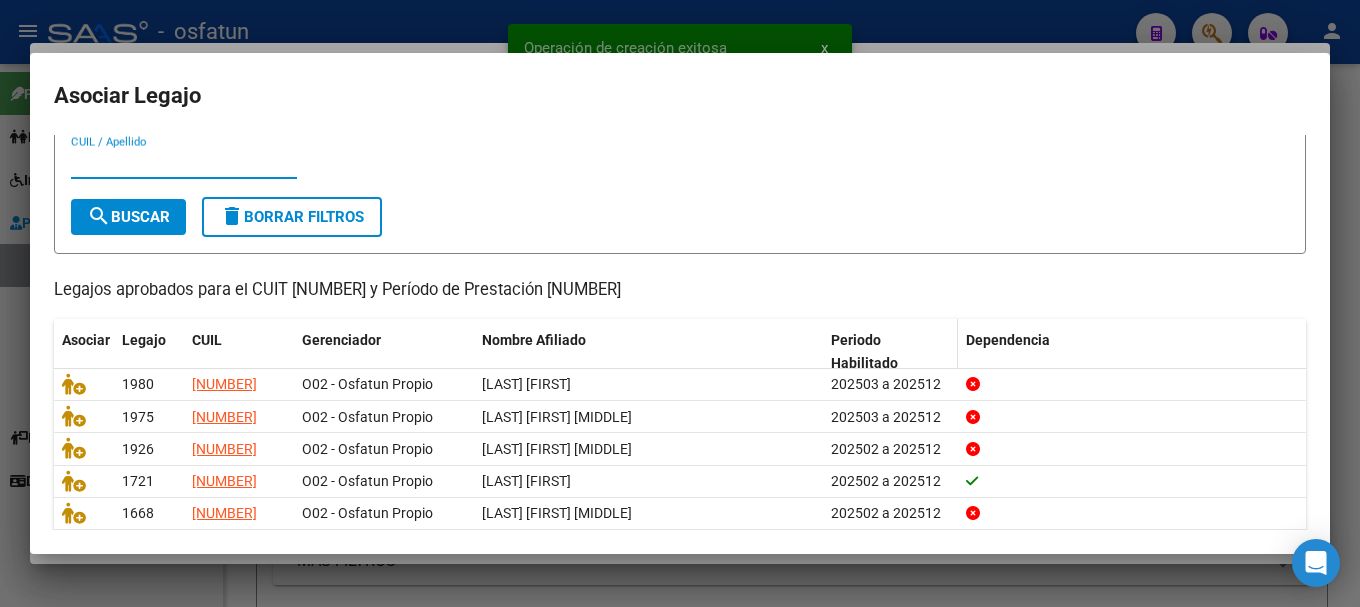 scroll, scrollTop: 131, scrollLeft: 0, axis: vertical 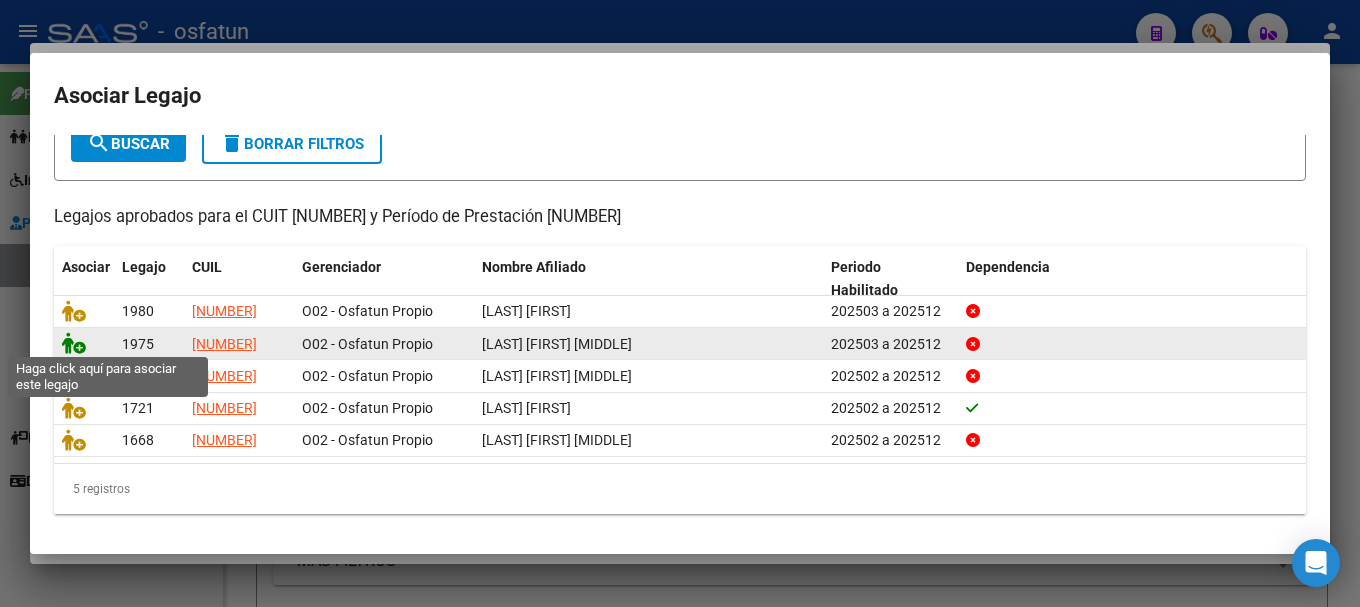click 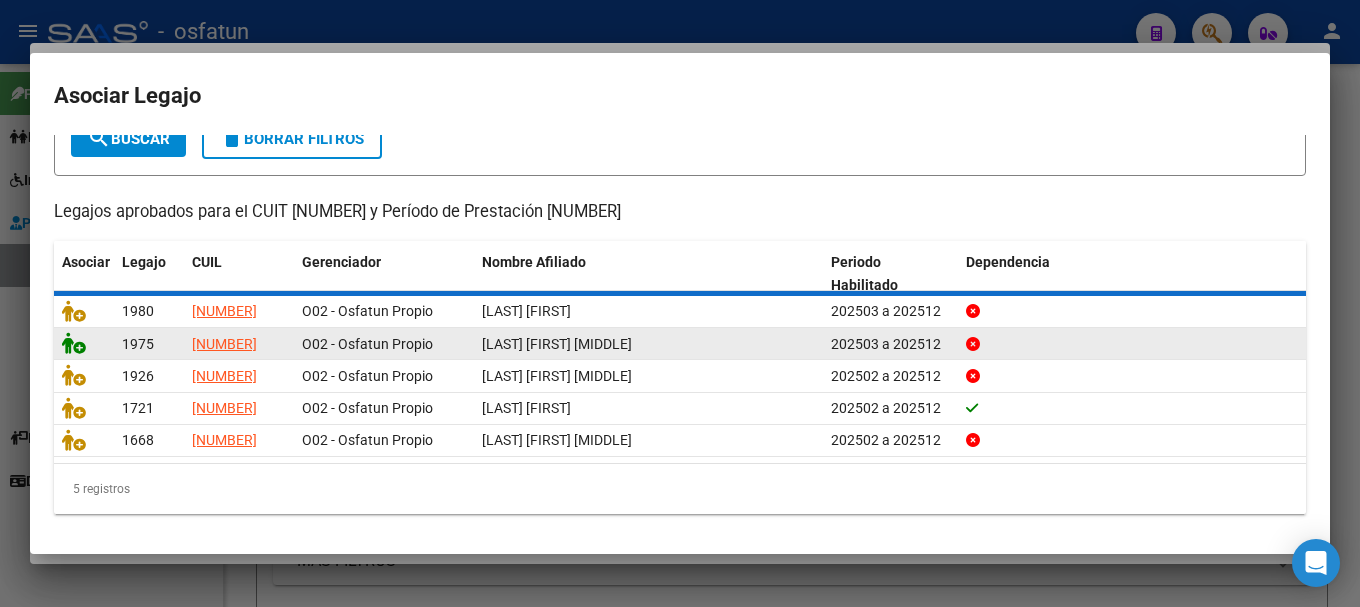 scroll, scrollTop: 0, scrollLeft: 0, axis: both 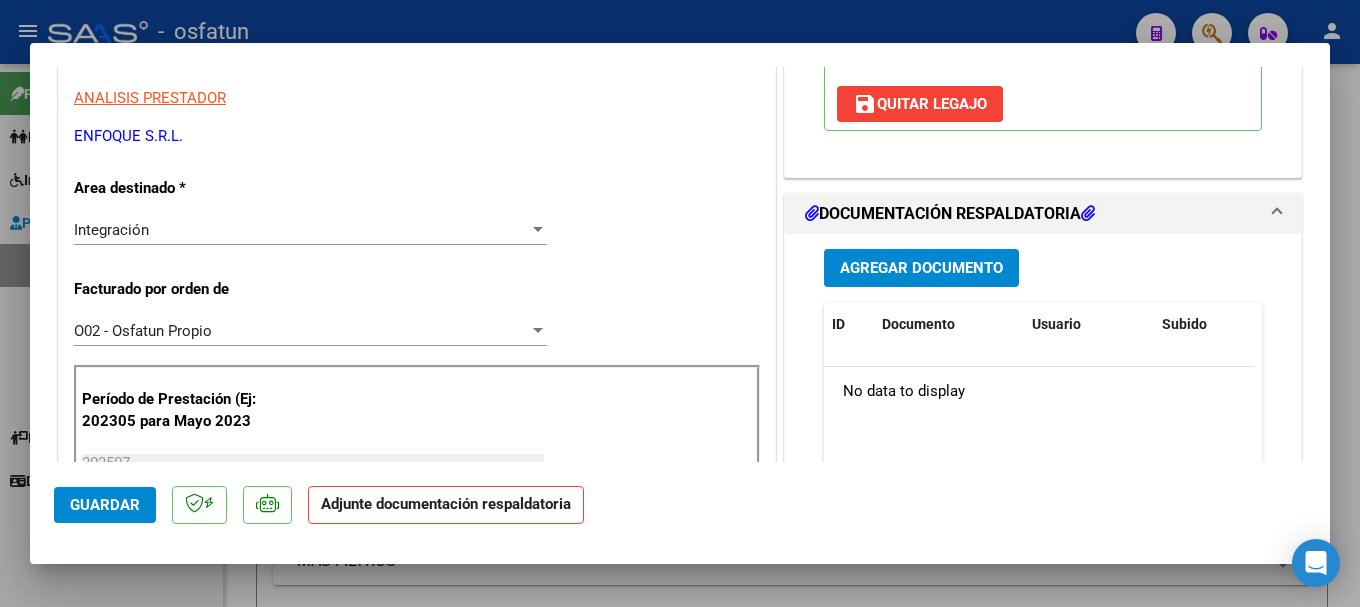 click on "Agregar Documento" at bounding box center [921, 267] 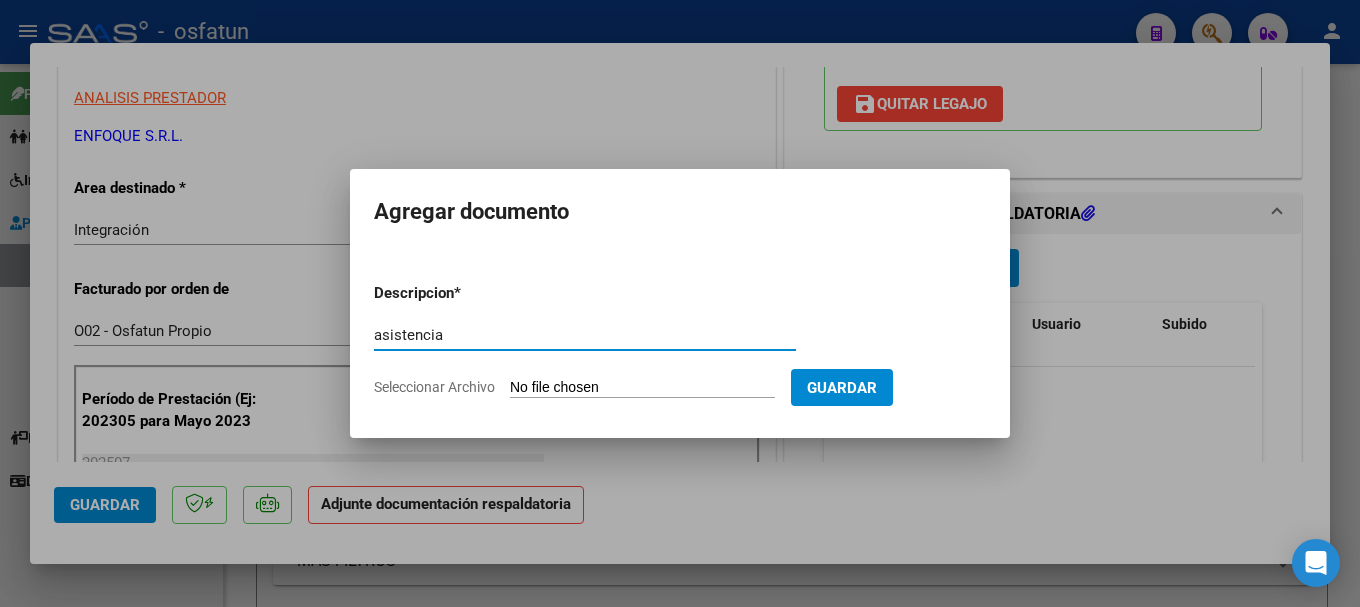 type on "asistencia" 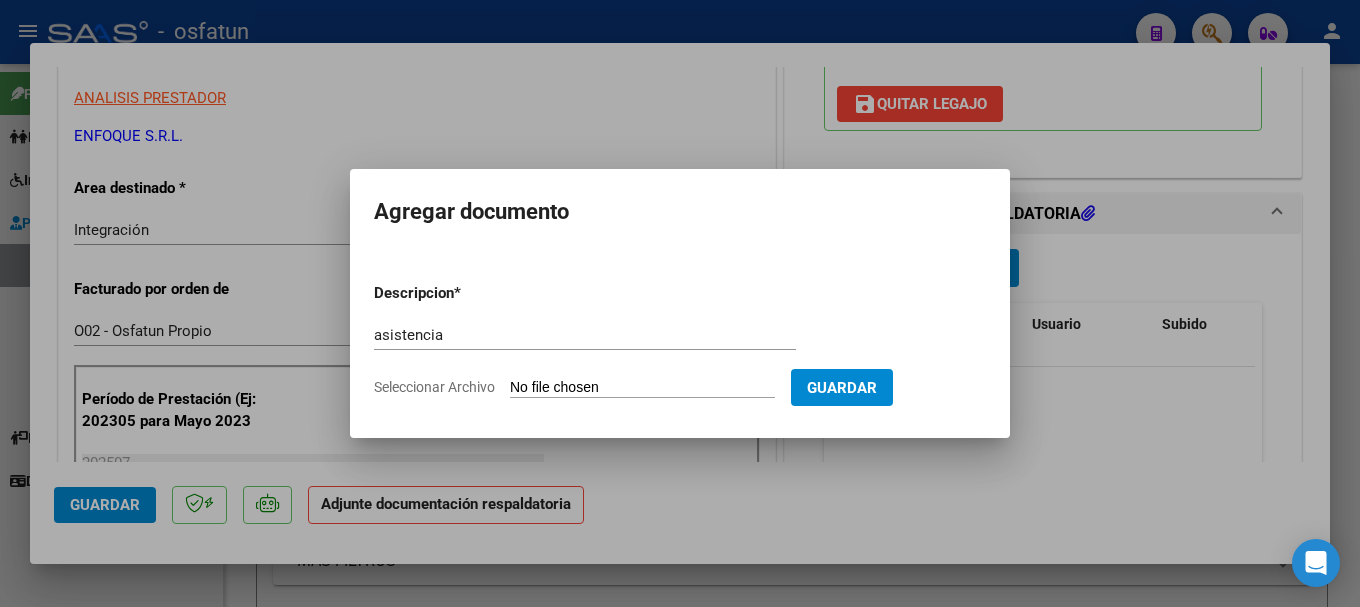 type on "C:\fakepath\[FILENAME]" 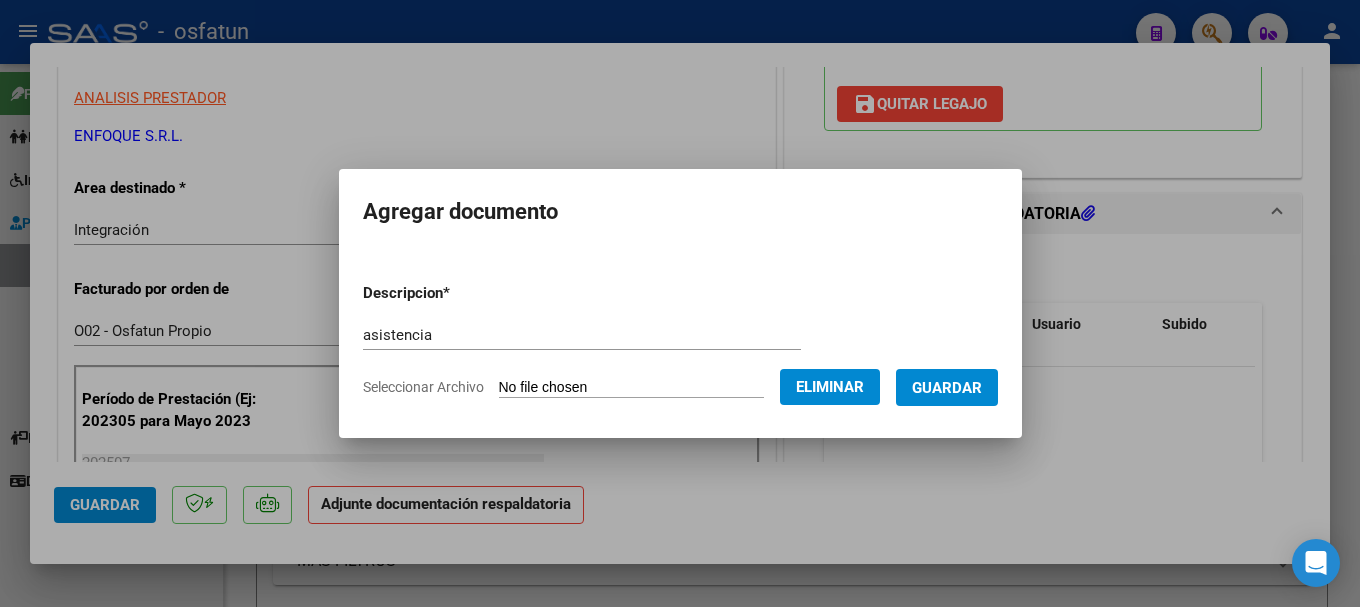 click on "Guardar" at bounding box center [947, 388] 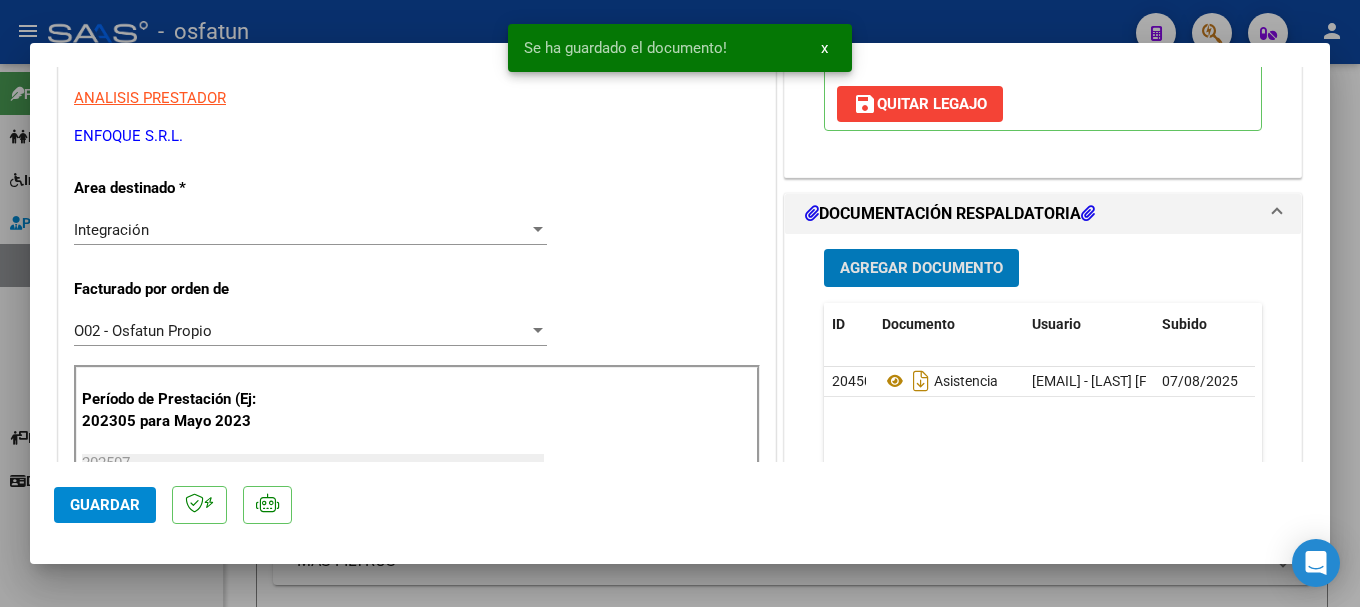 click on "Agregar Documento" at bounding box center (921, 269) 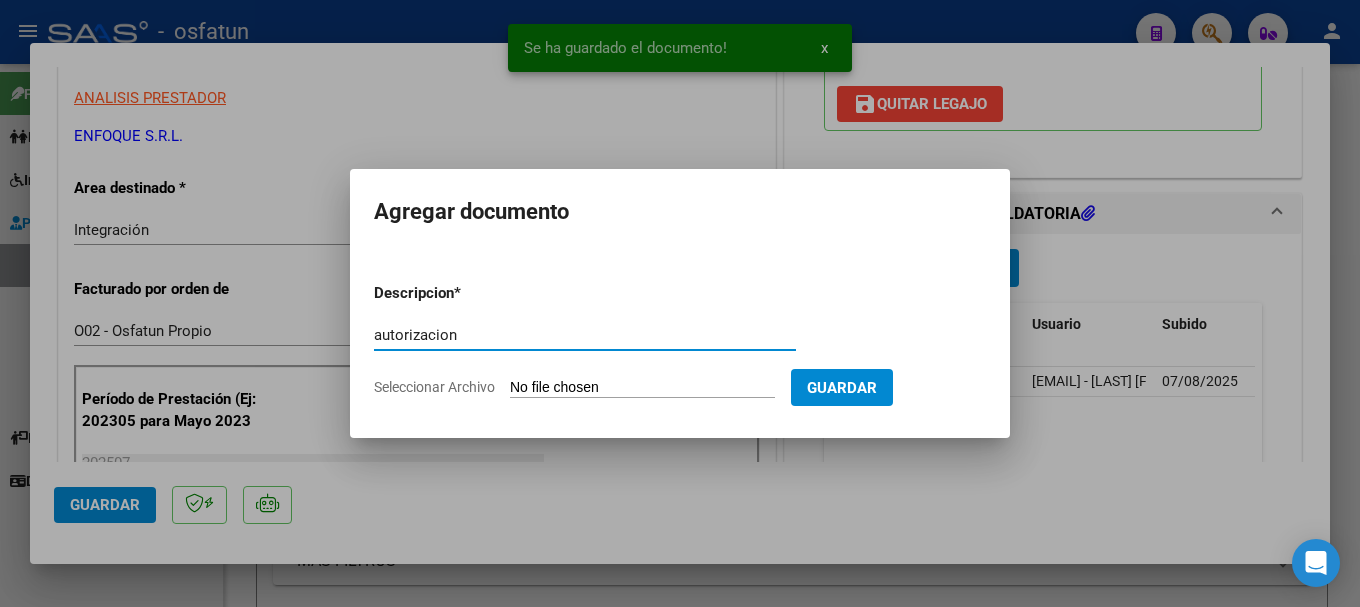 type on "autorizacion" 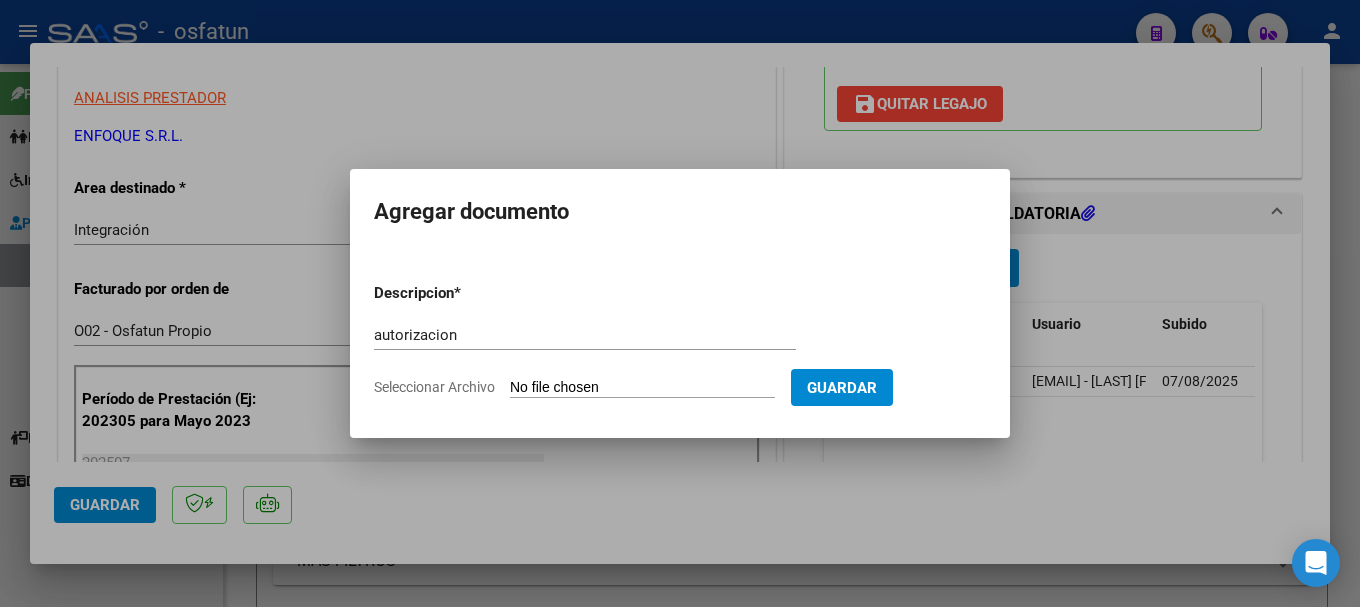 type on "C:\fakepath\[FILENAME]" 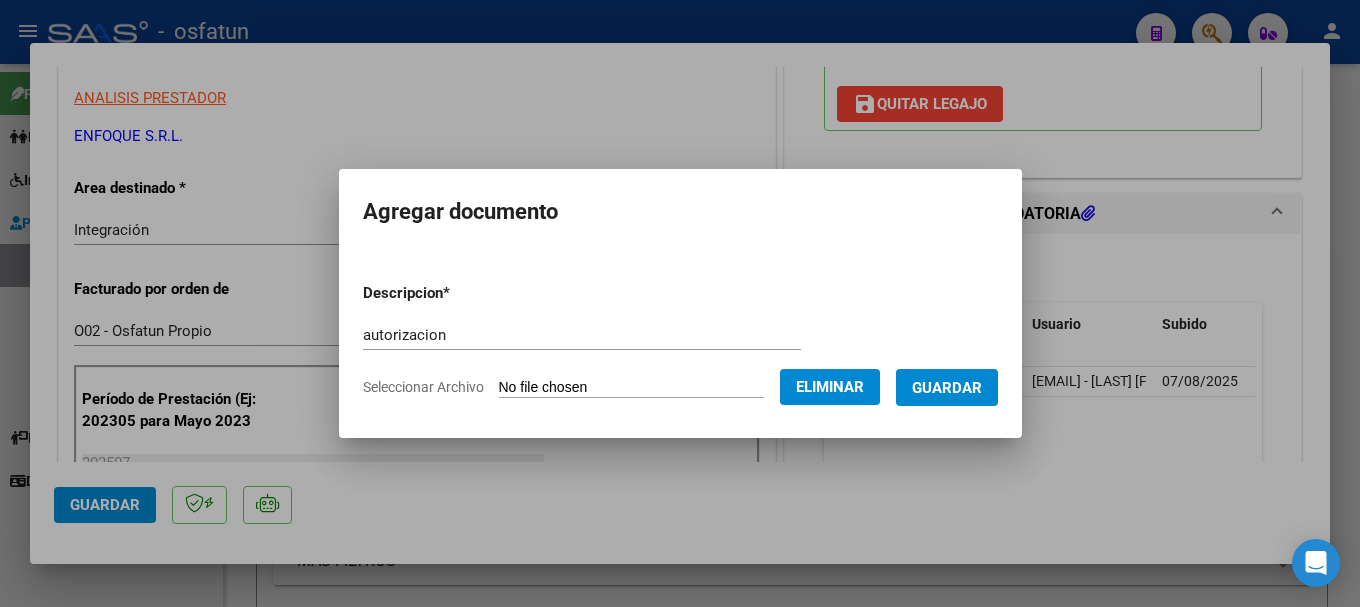 click on "Guardar" at bounding box center (947, 388) 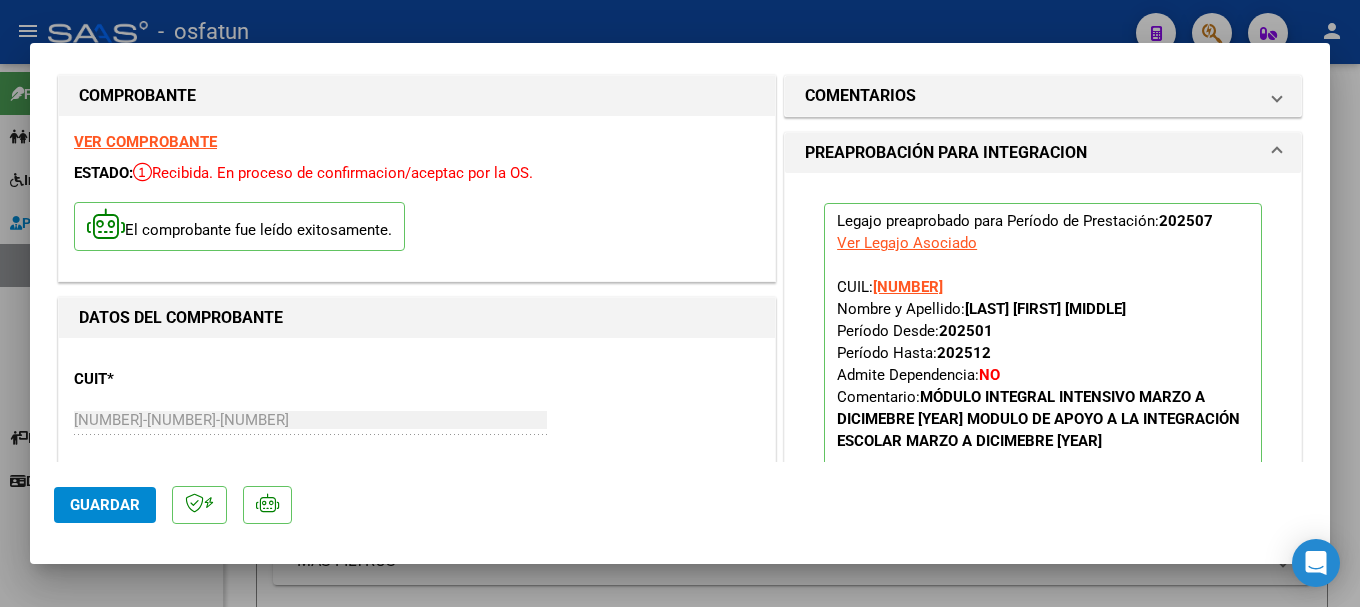 scroll, scrollTop: 0, scrollLeft: 0, axis: both 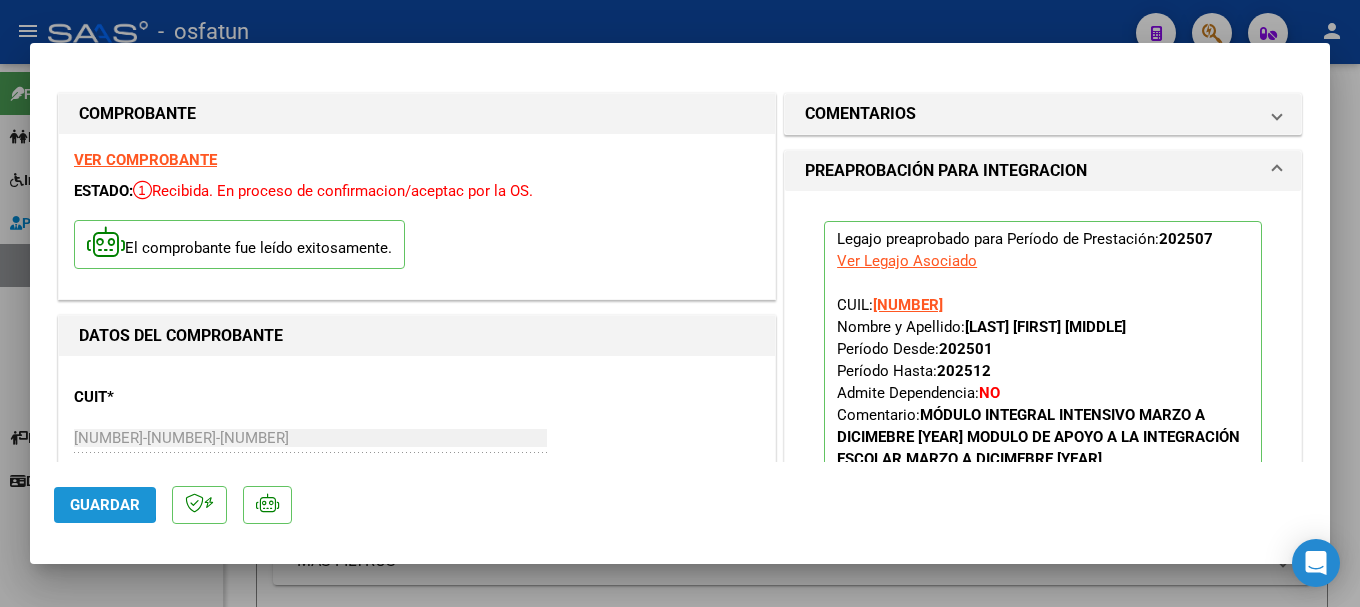 click on "Guardar" 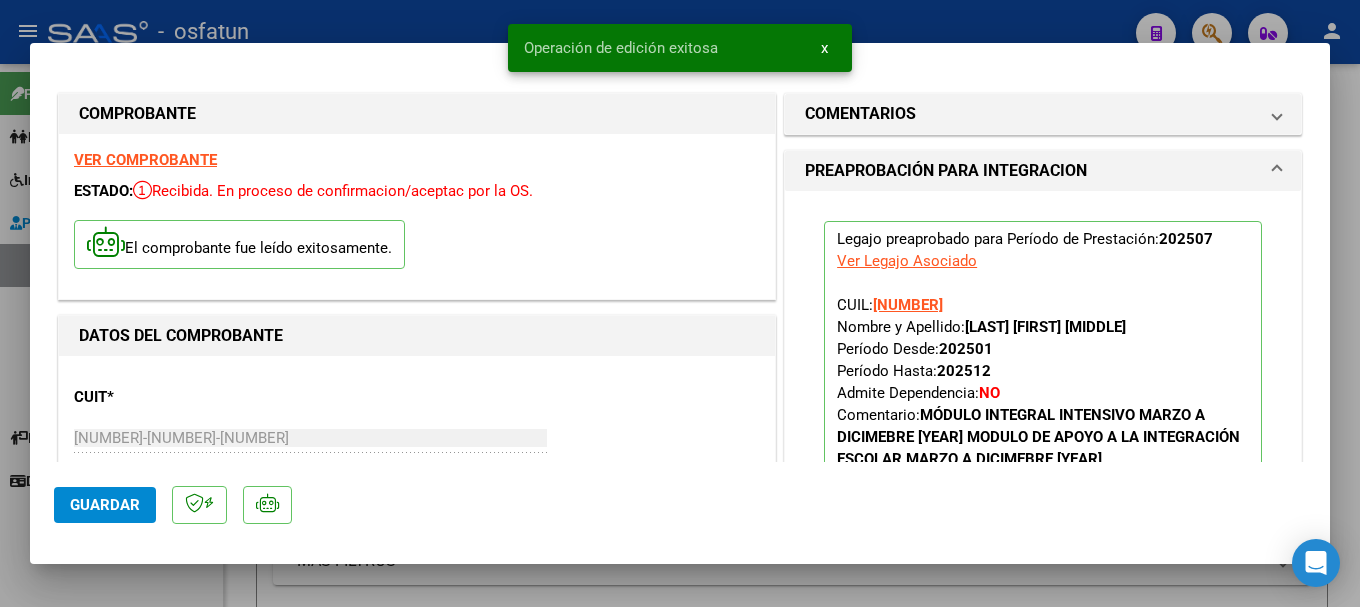 click at bounding box center (680, 303) 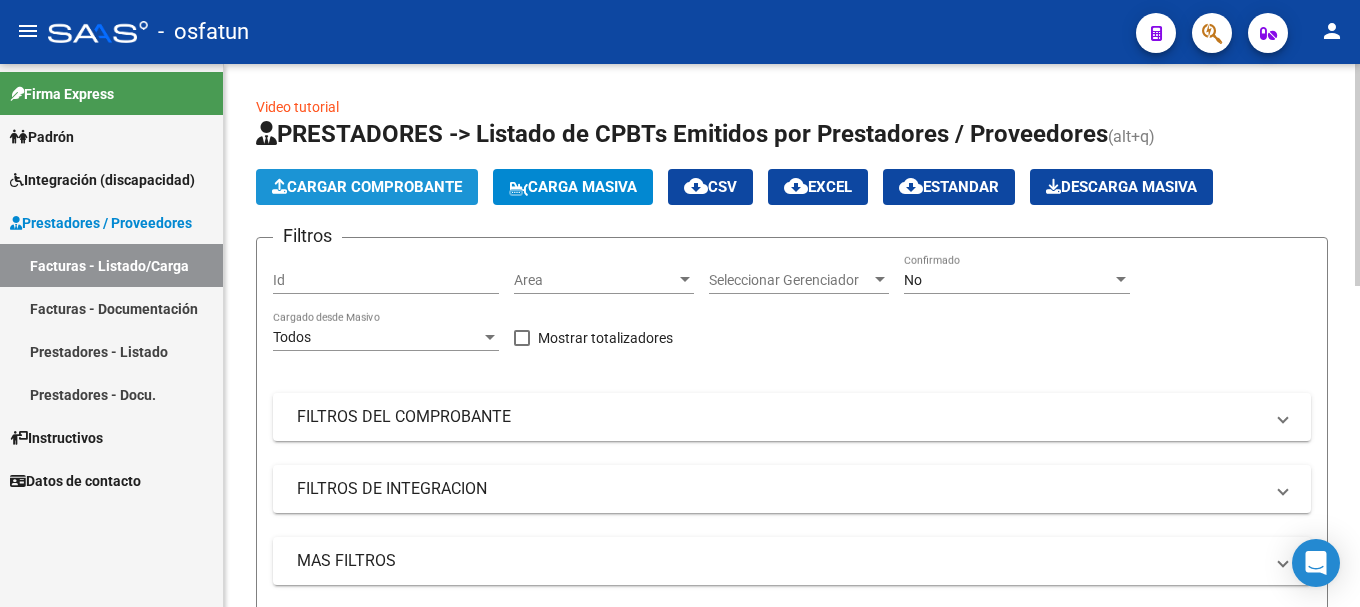 click on "Cargar Comprobante" 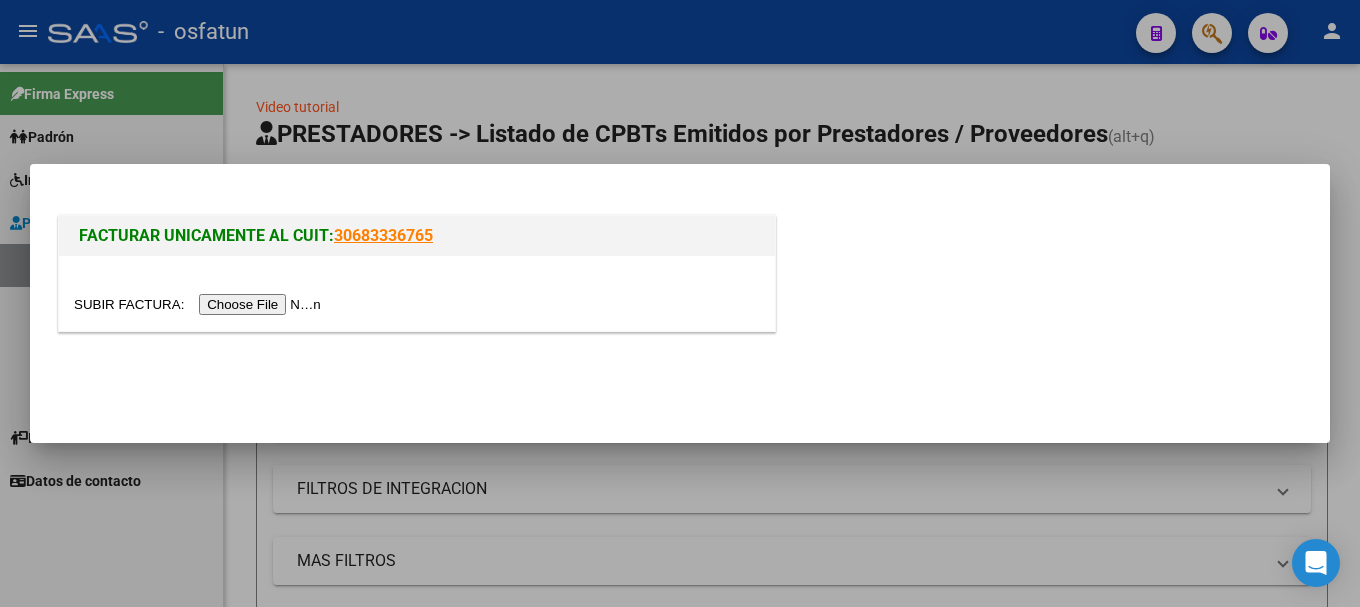 click at bounding box center (200, 304) 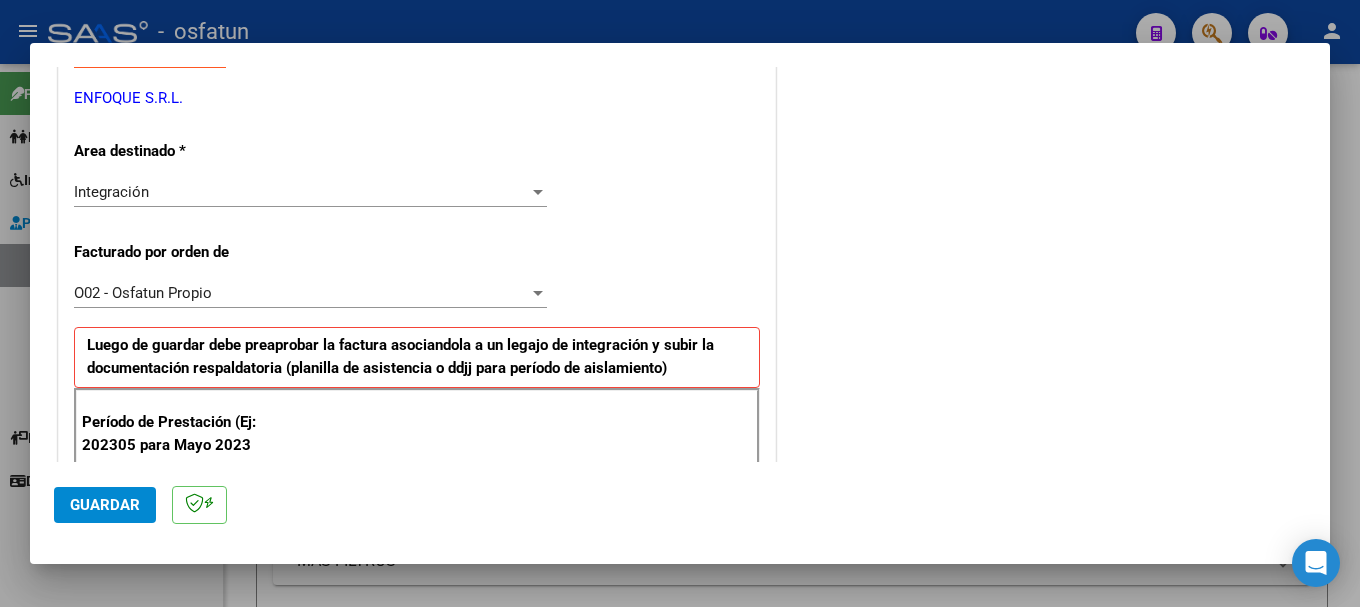 scroll, scrollTop: 500, scrollLeft: 0, axis: vertical 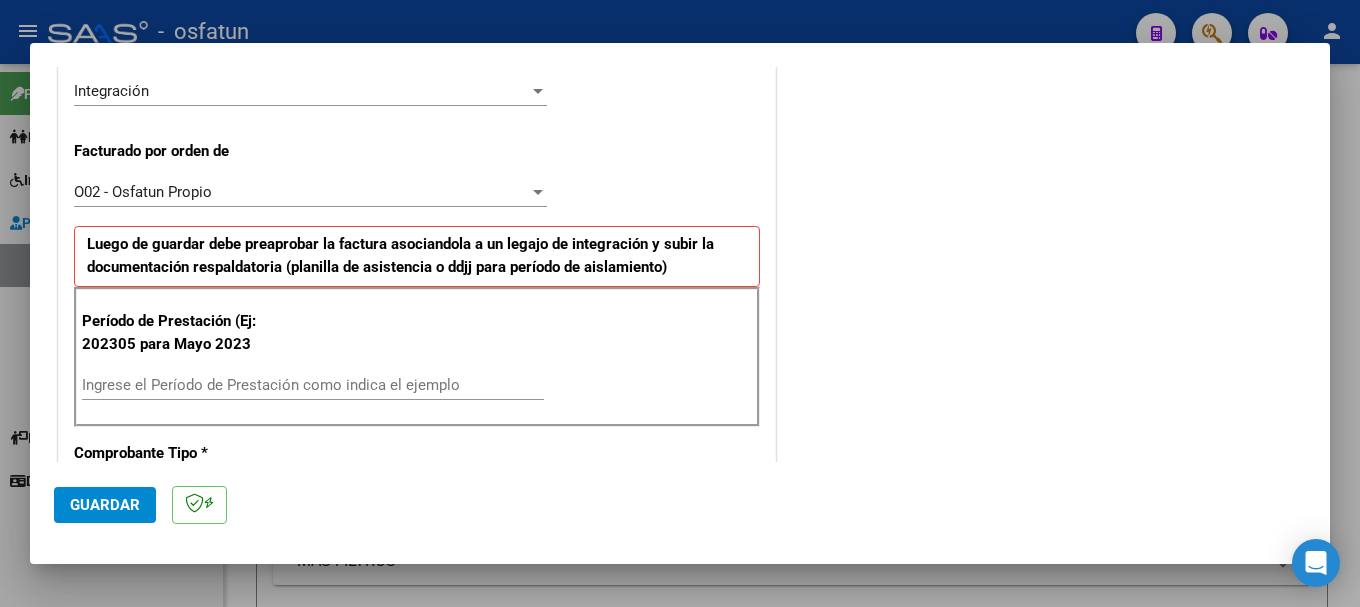 click on "Ingrese el Período de Prestación como indica el ejemplo" at bounding box center [313, 385] 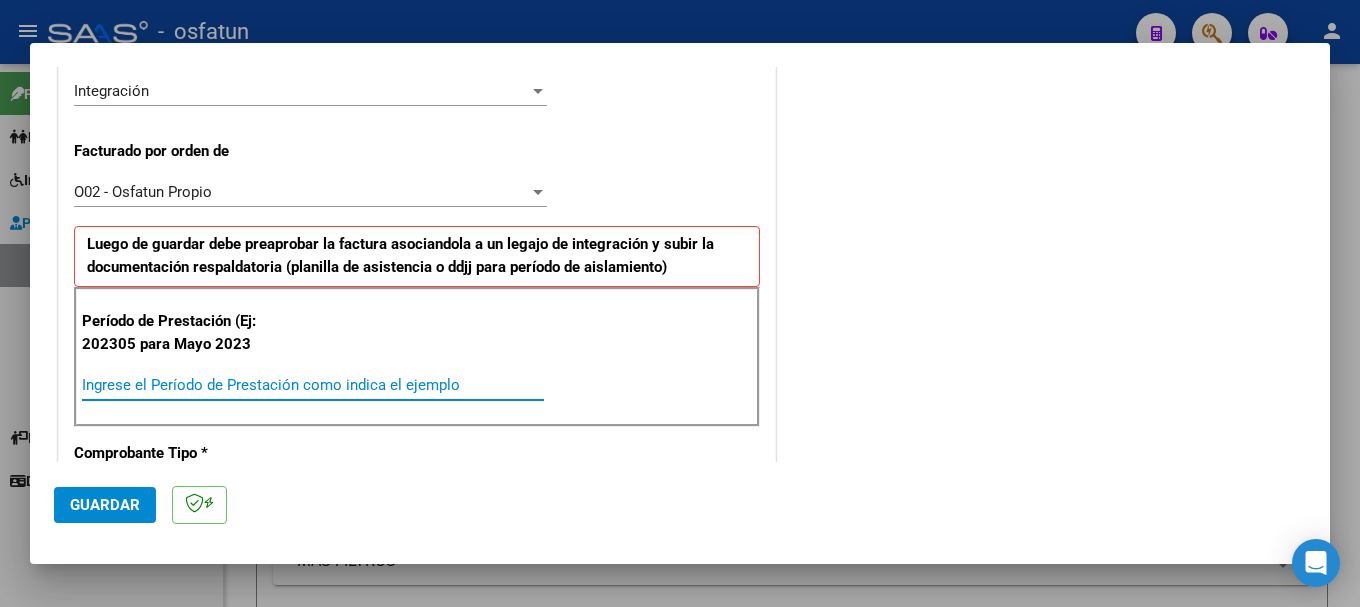 click on "Ingrese el Período de Prestación como indica el ejemplo" at bounding box center [313, 385] 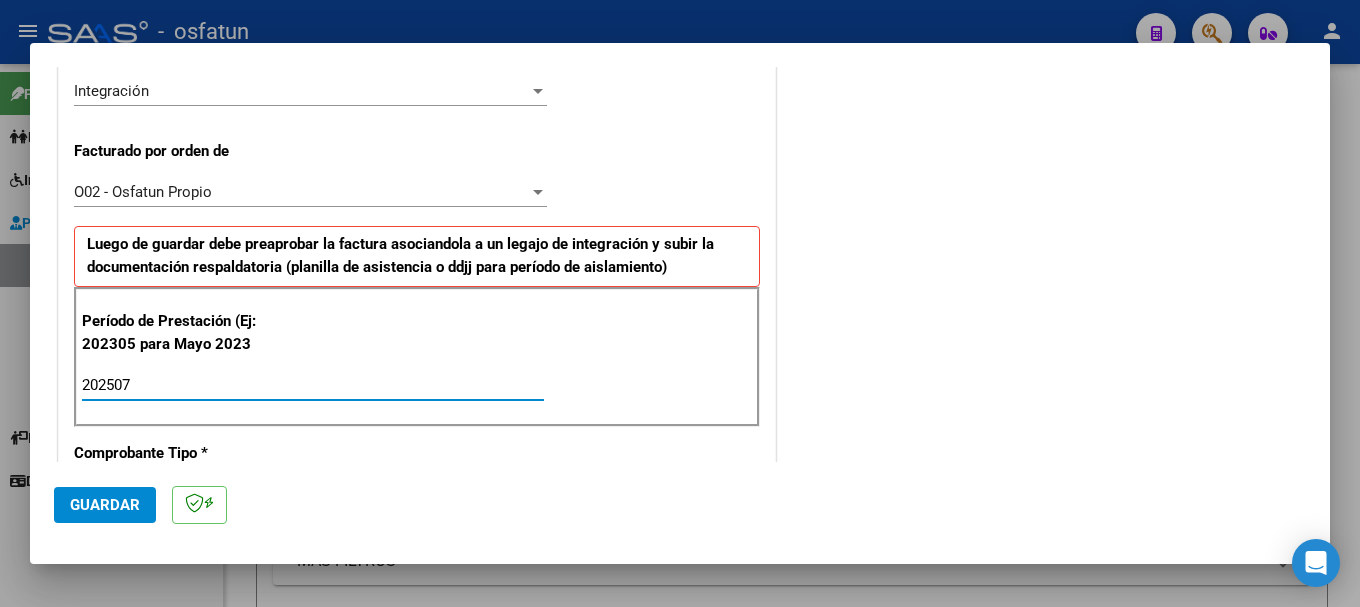 type on "202507" 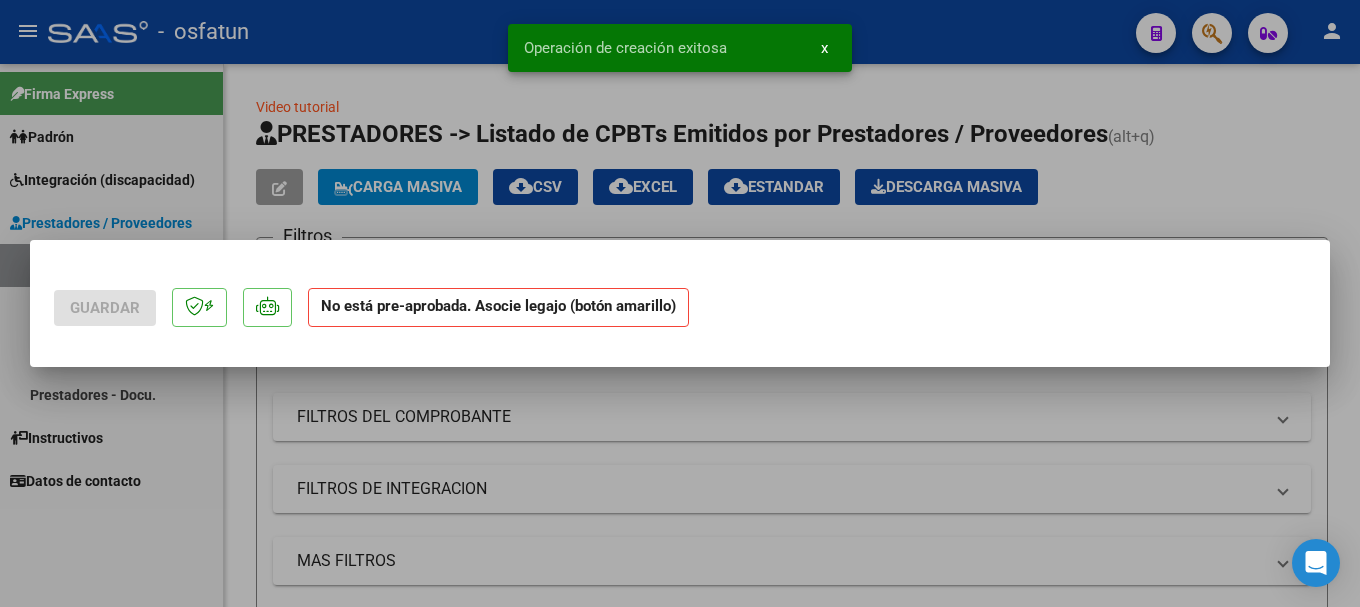 scroll, scrollTop: 0, scrollLeft: 0, axis: both 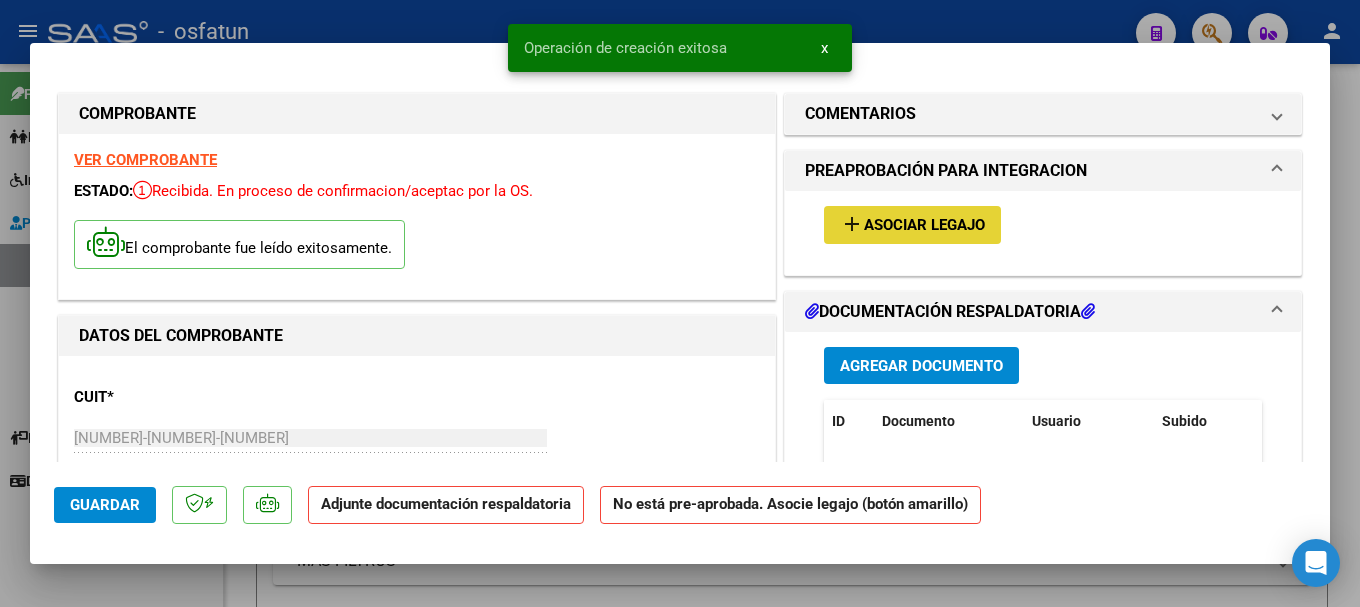 click on "Asociar Legajo" at bounding box center [924, 226] 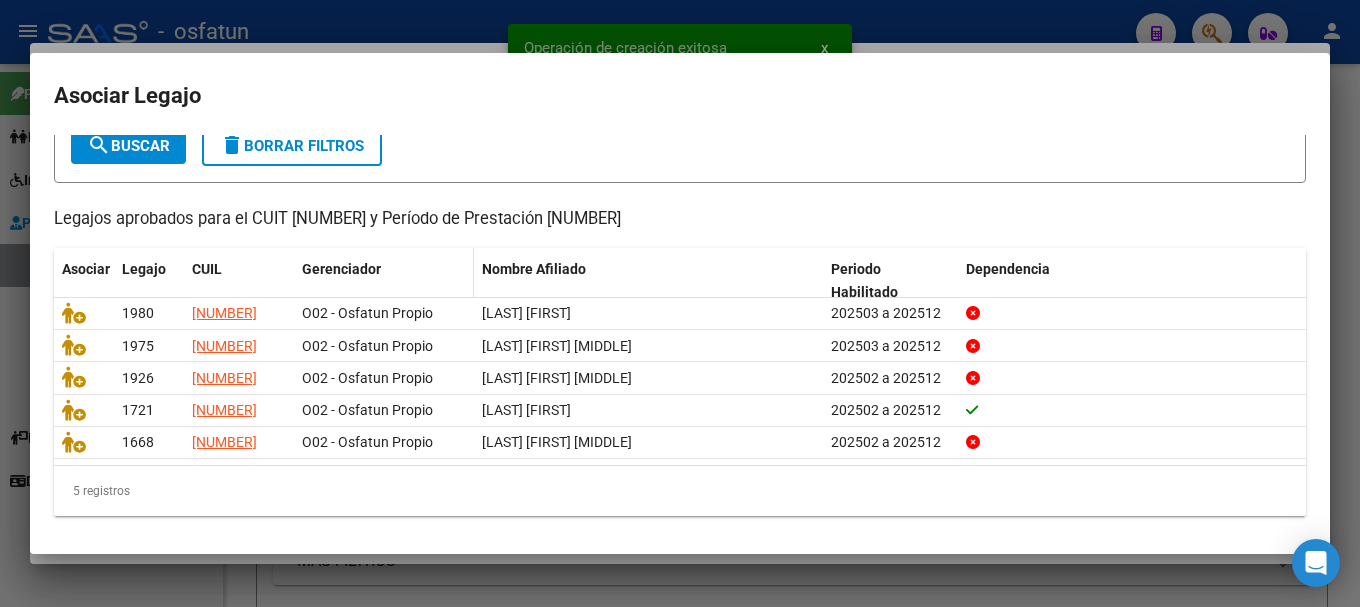 scroll, scrollTop: 131, scrollLeft: 0, axis: vertical 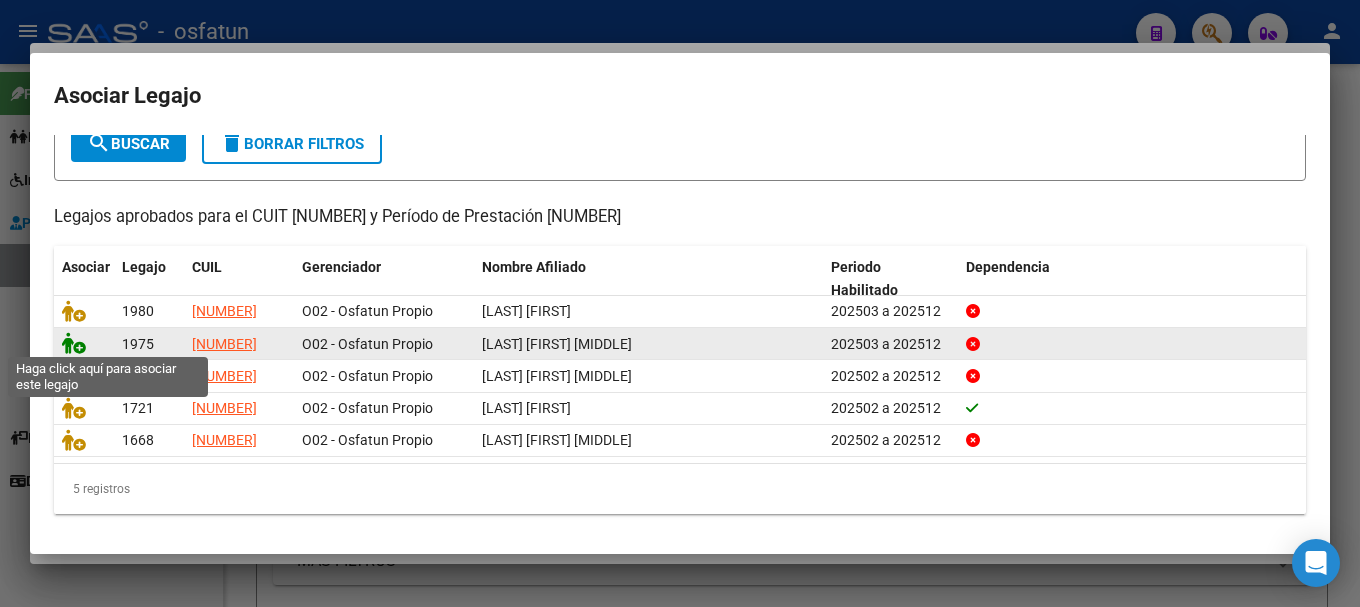 click 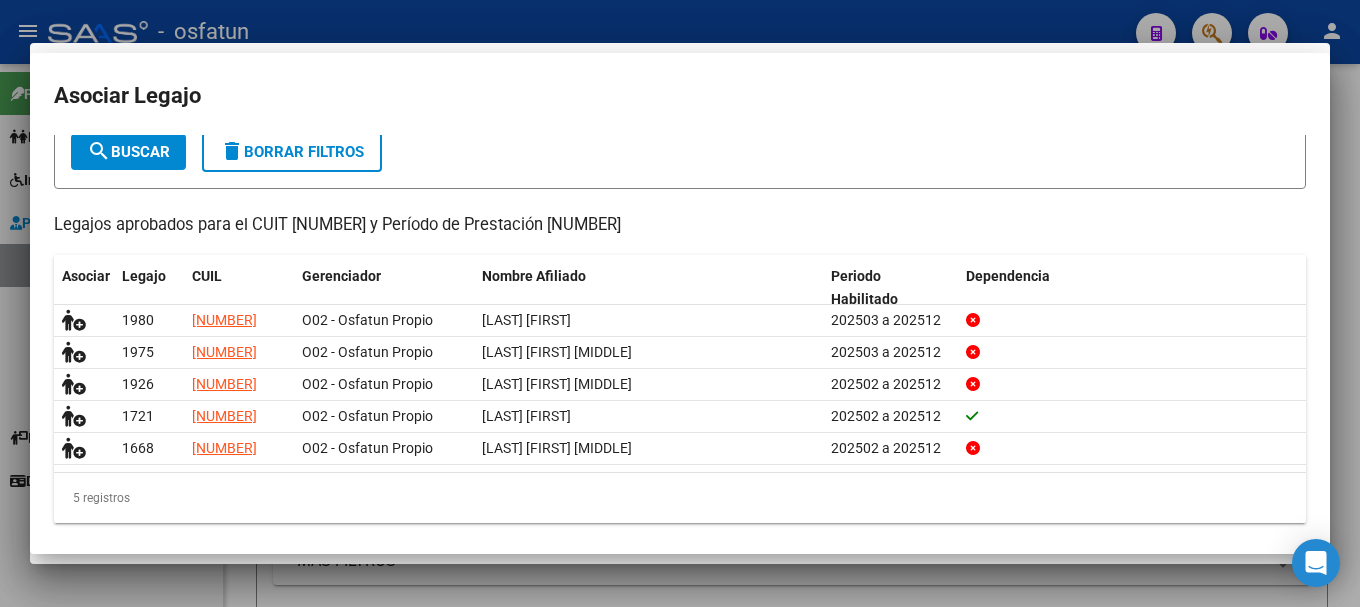 scroll, scrollTop: 0, scrollLeft: 0, axis: both 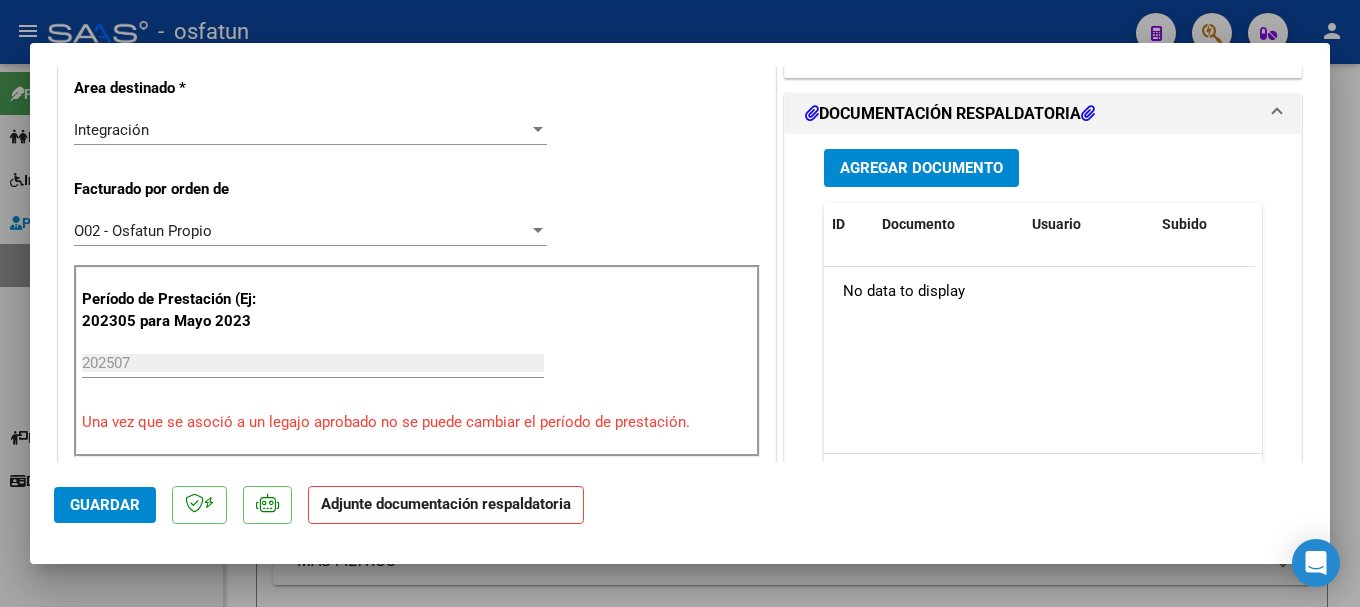 click on "Agregar Documento" at bounding box center [921, 169] 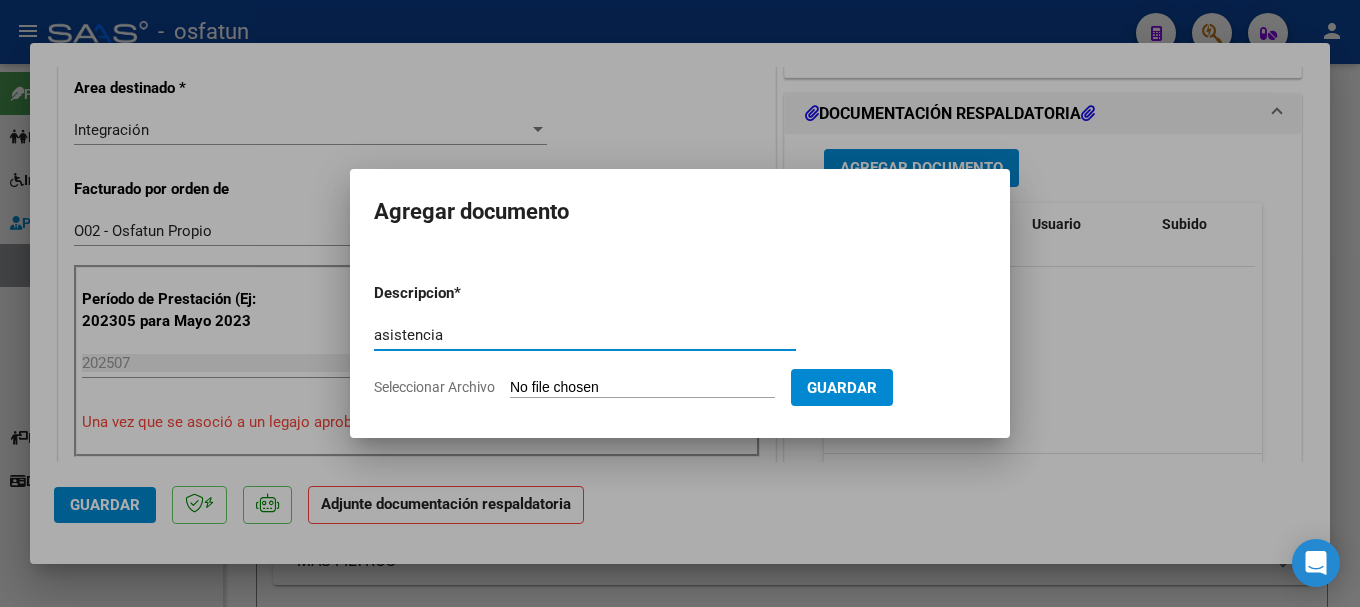 type on "asistencia" 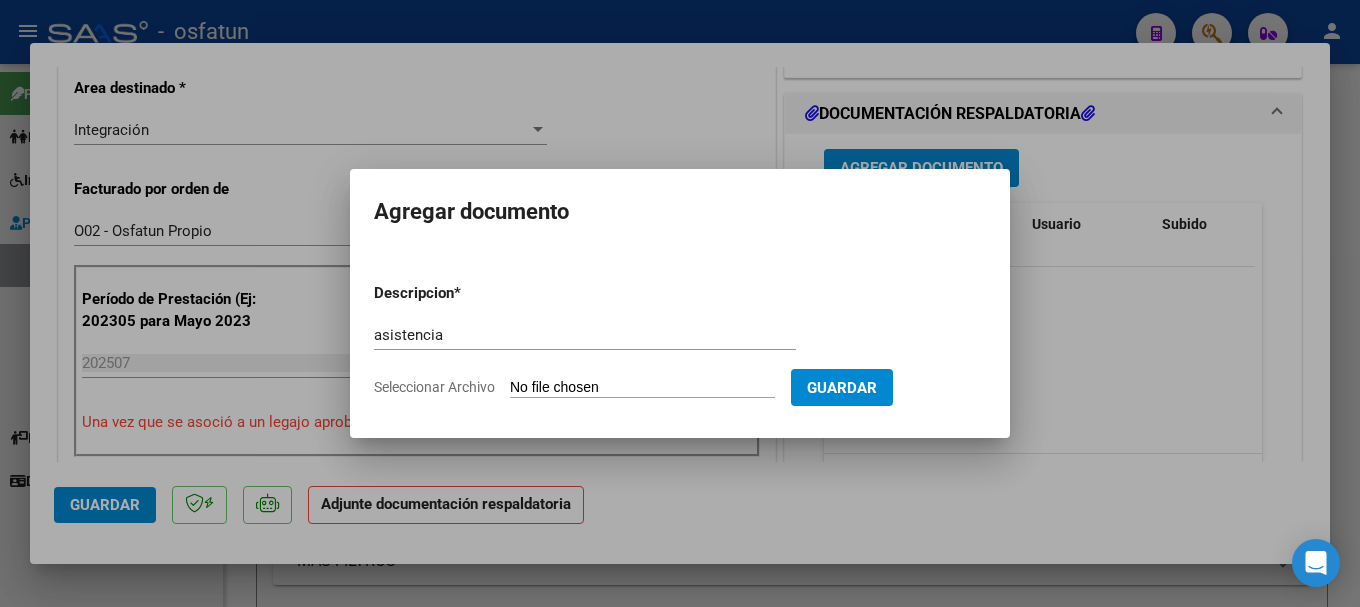 type on "C:\fakepath\[FILENAME]" 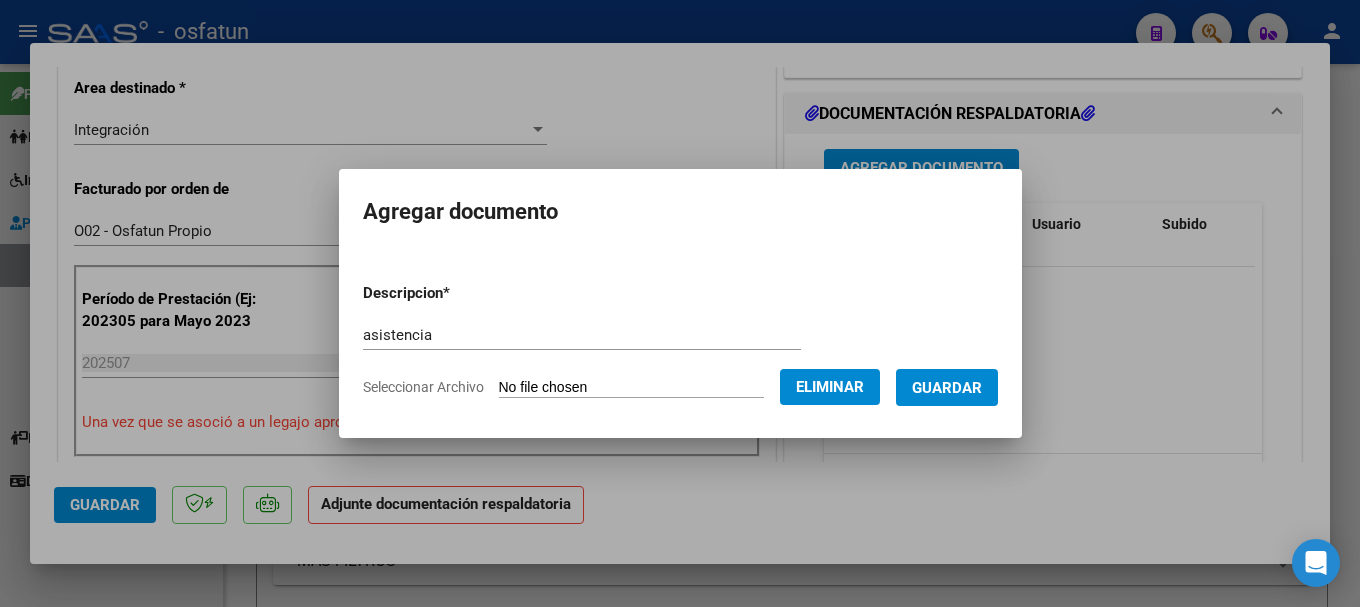 click on "Guardar" at bounding box center [947, 388] 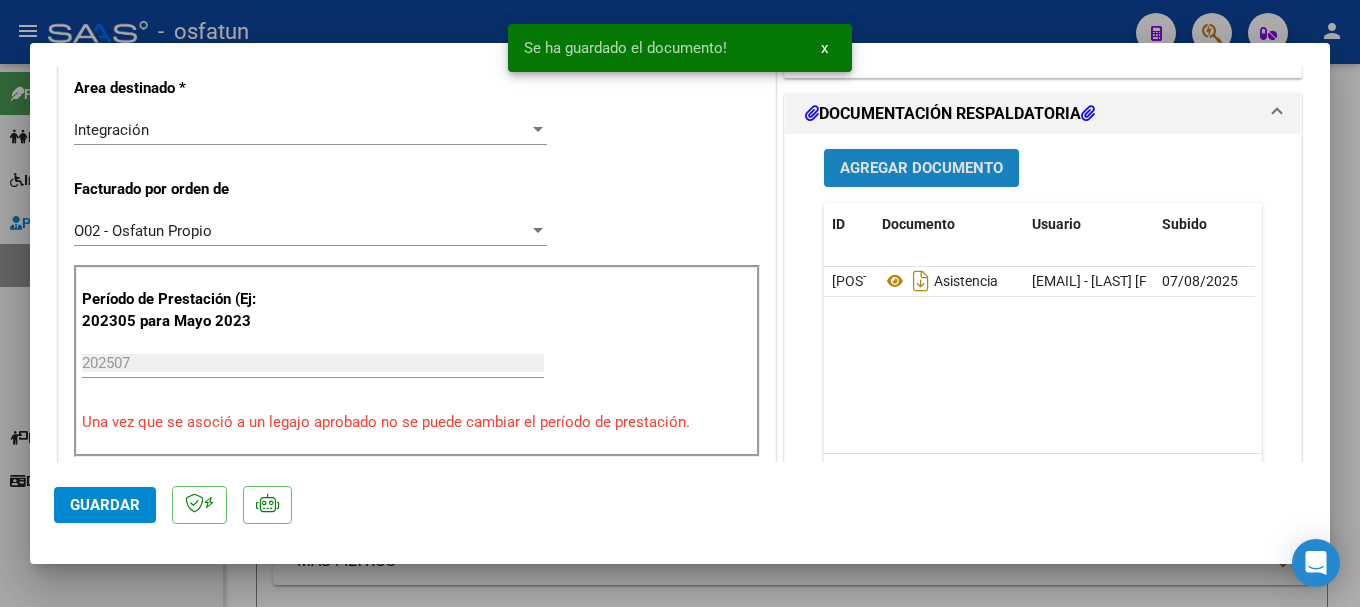 click on "Agregar Documento" at bounding box center (921, 169) 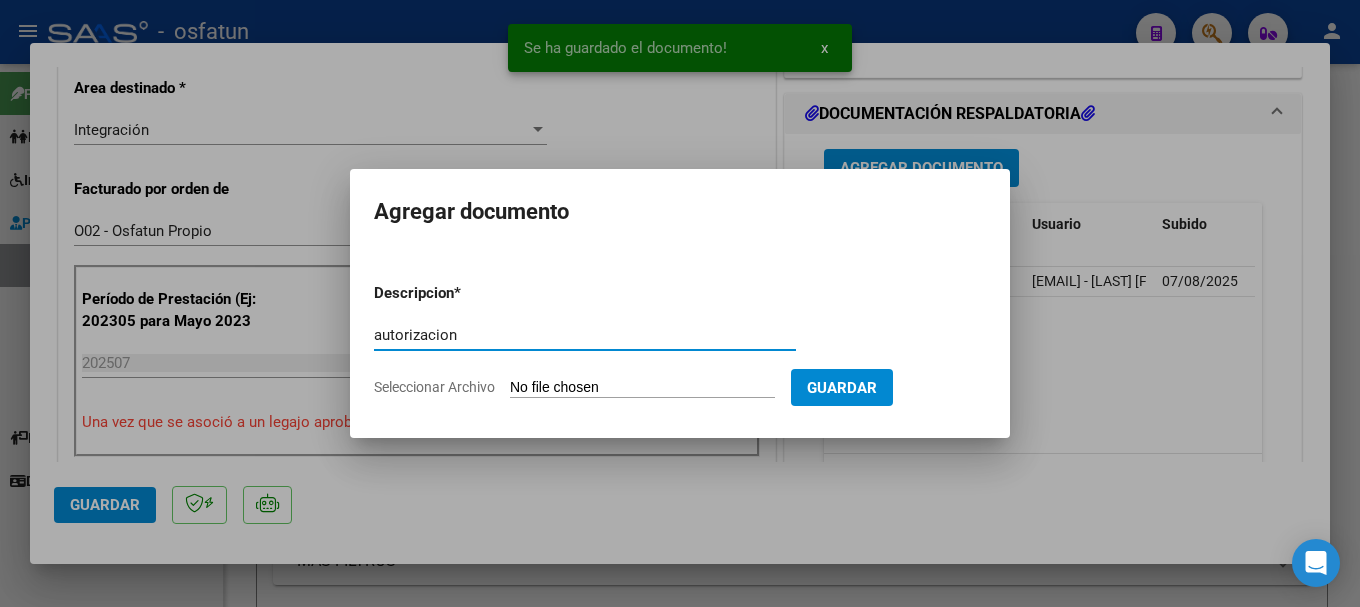 type on "autorizacion" 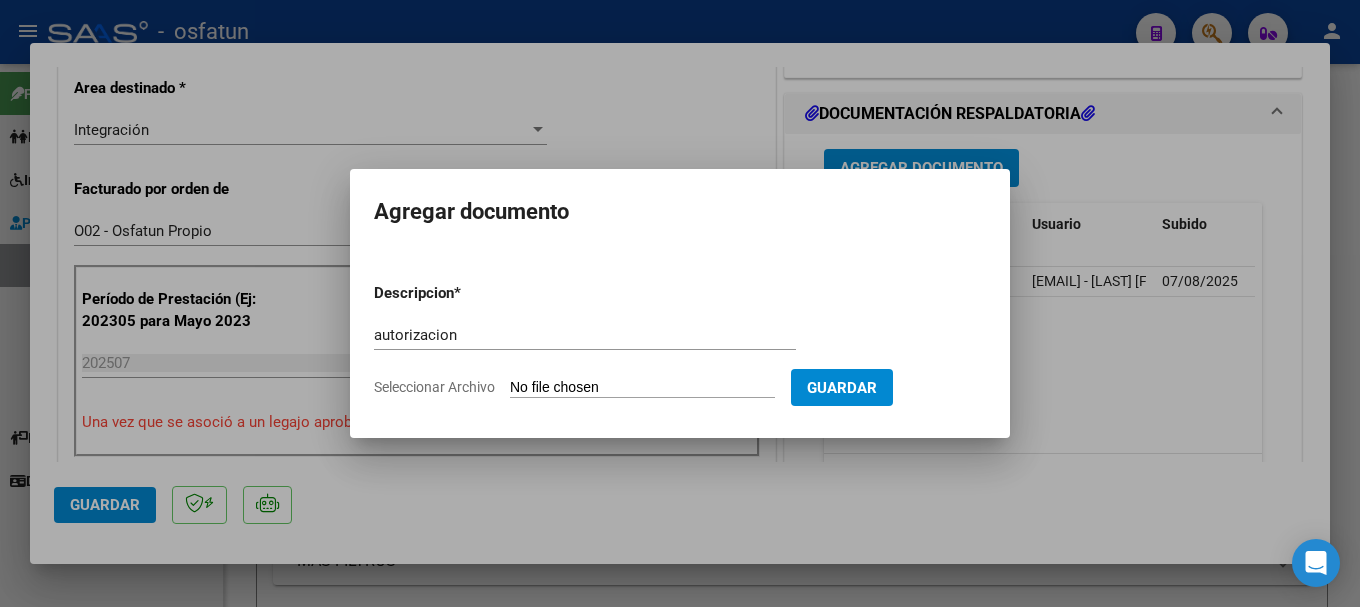 type on "C:\fakepath\[FILENAME]" 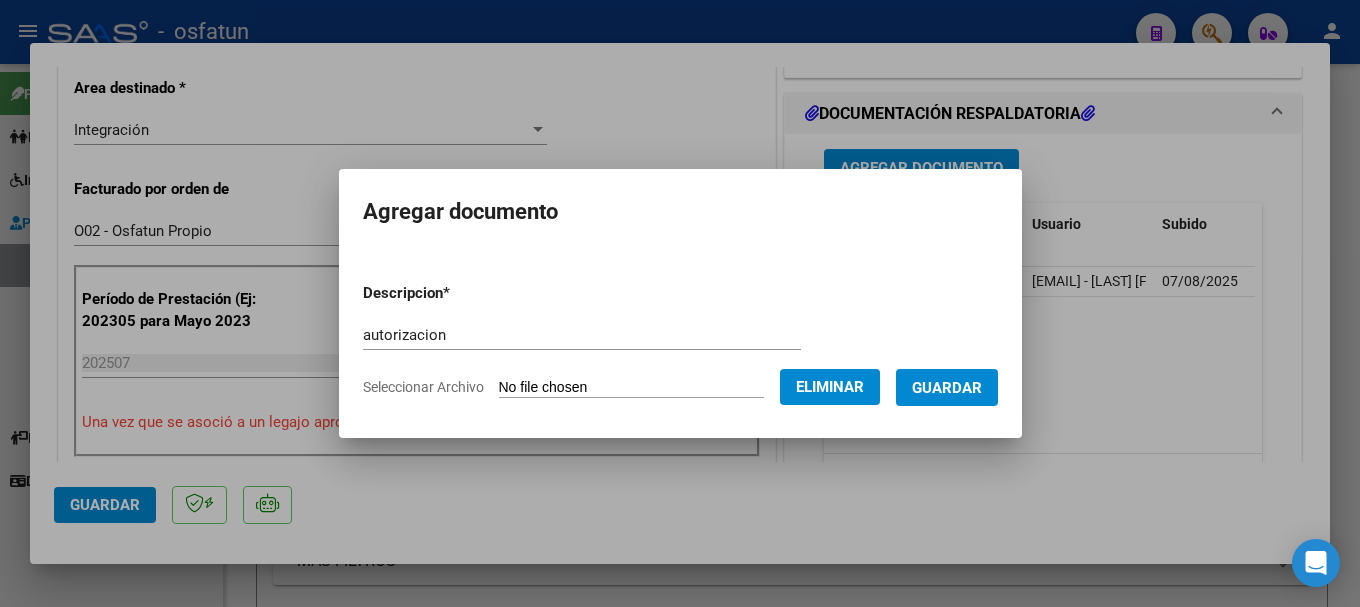 click on "Guardar" at bounding box center [947, 388] 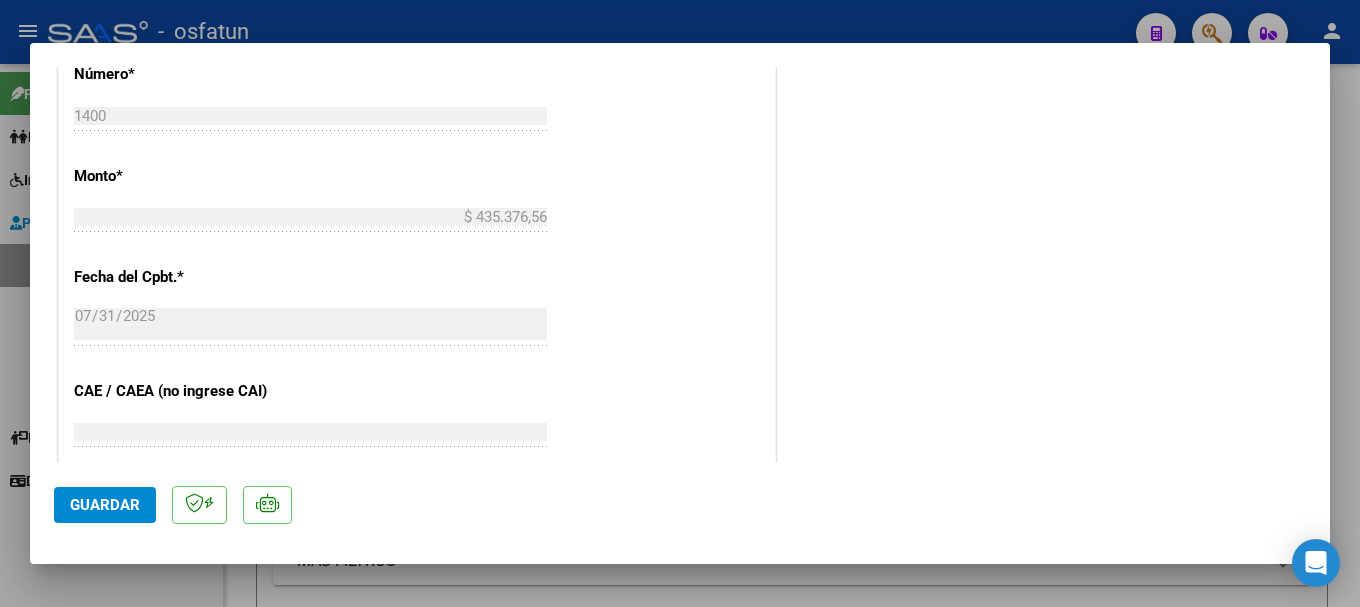 scroll, scrollTop: 1200, scrollLeft: 0, axis: vertical 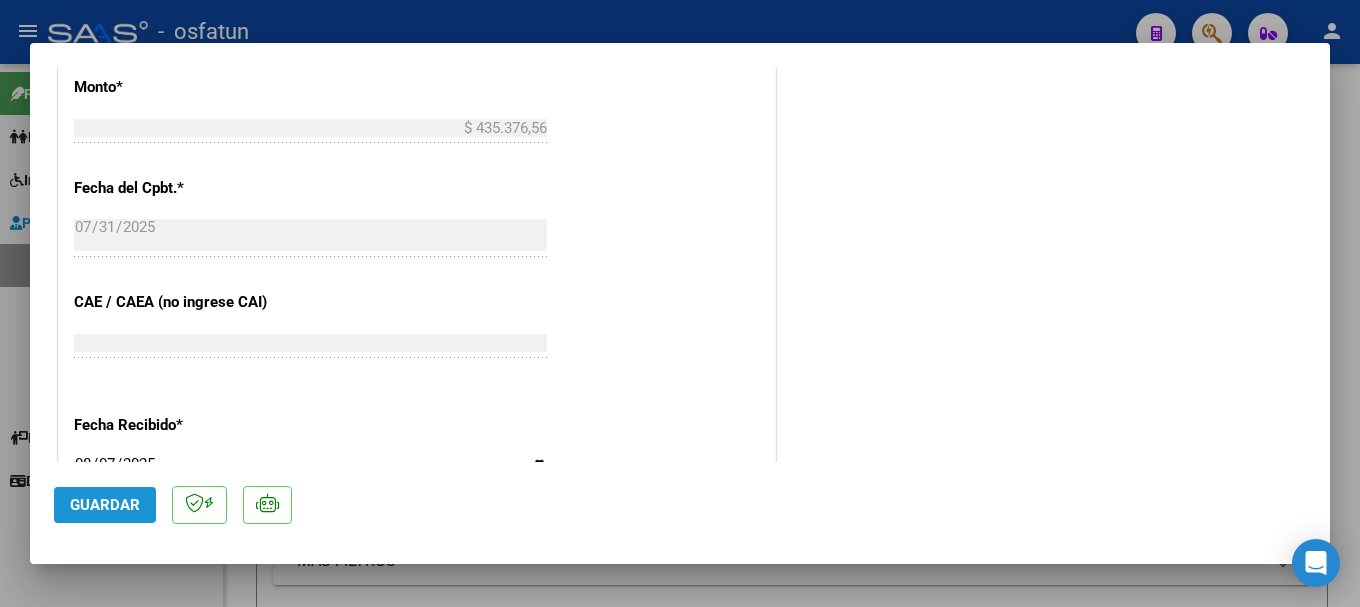 click on "Guardar" 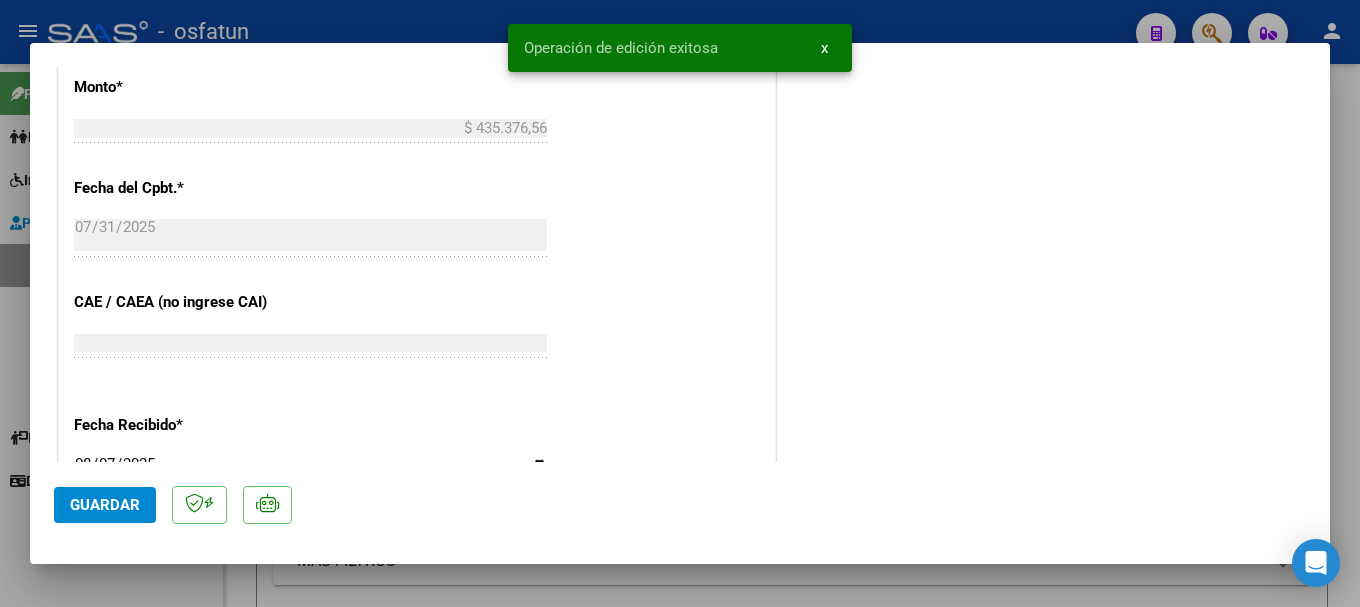 click on "Guardar" 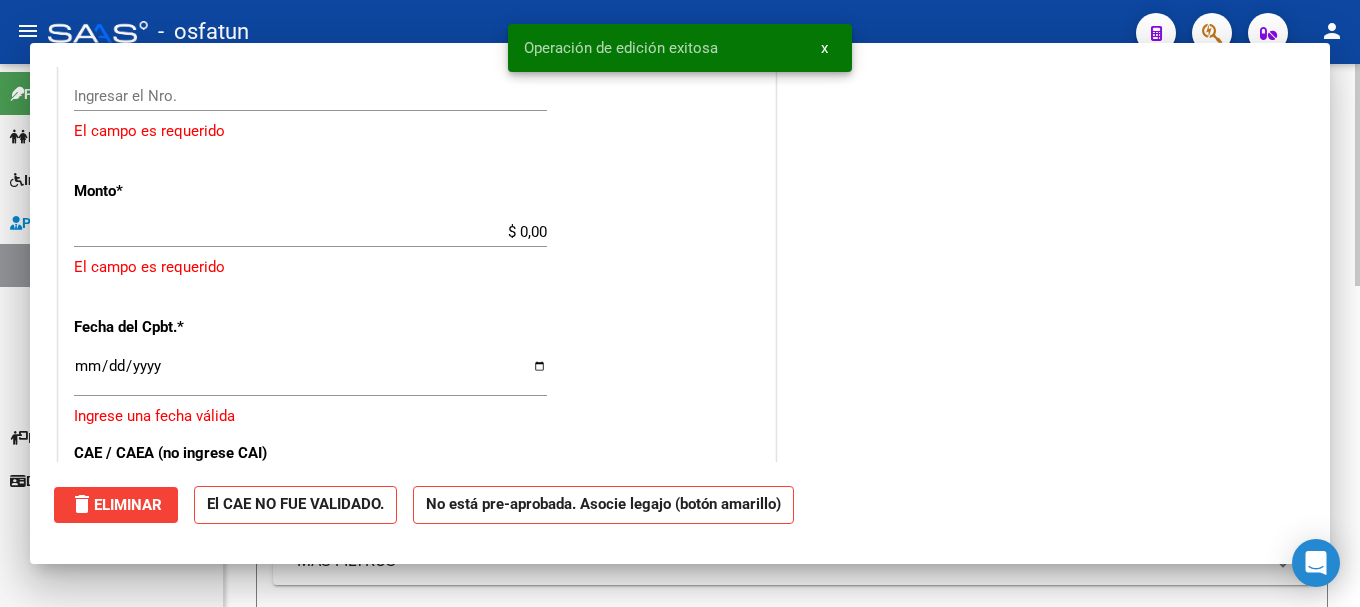 scroll, scrollTop: 0, scrollLeft: 0, axis: both 